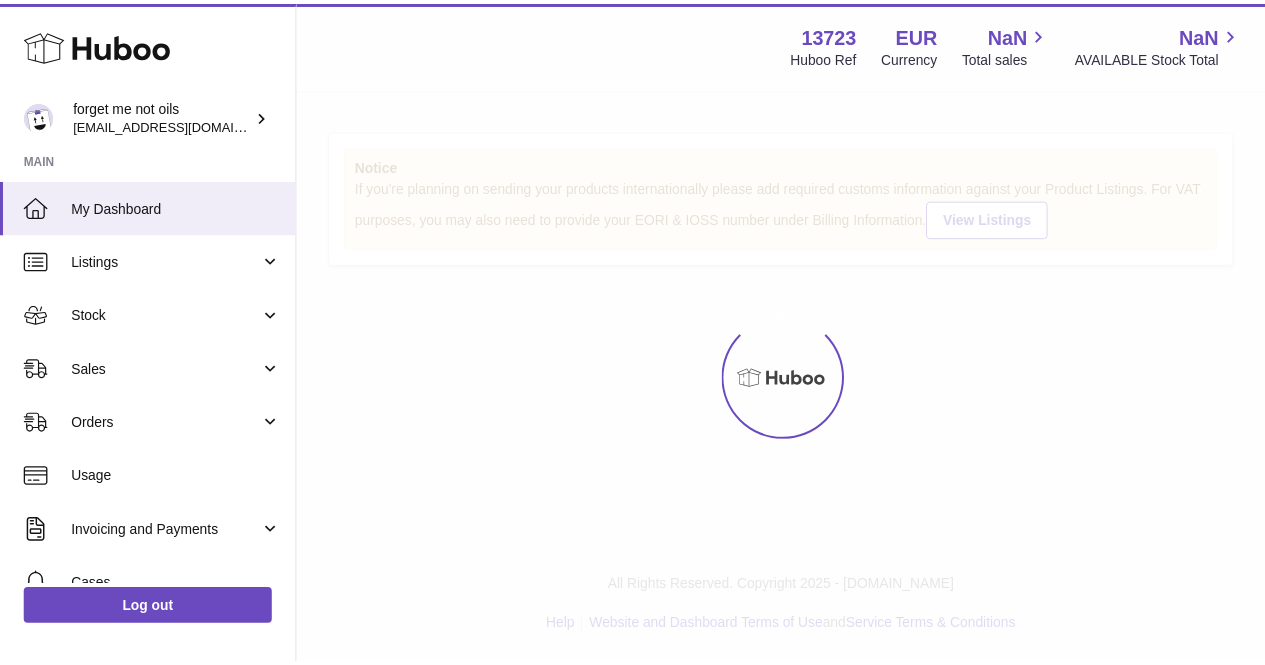 scroll, scrollTop: 0, scrollLeft: 0, axis: both 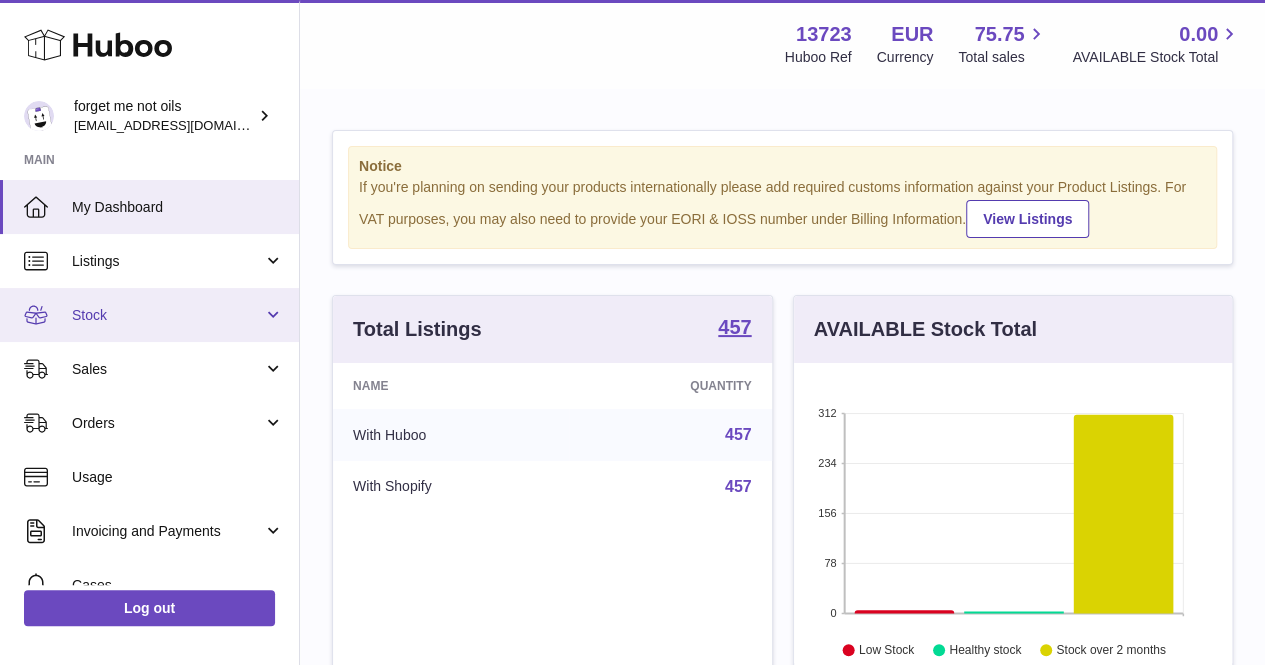 click on "Stock" at bounding box center (149, 315) 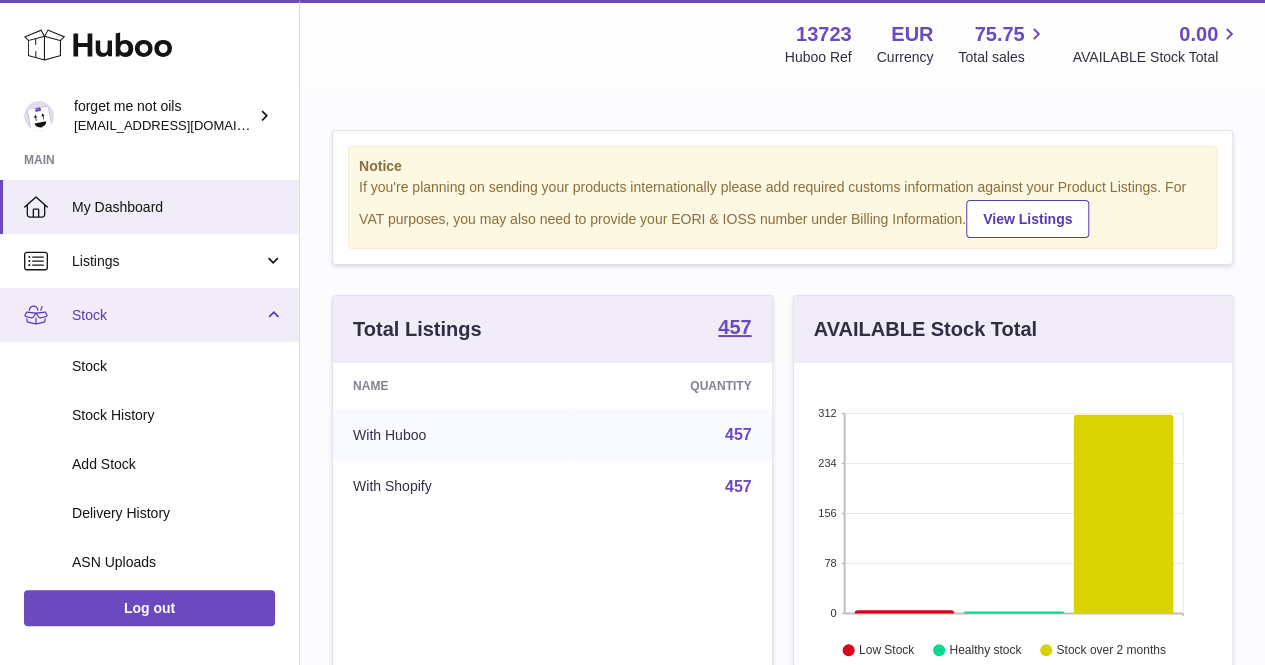click on "Stock" at bounding box center [149, 315] 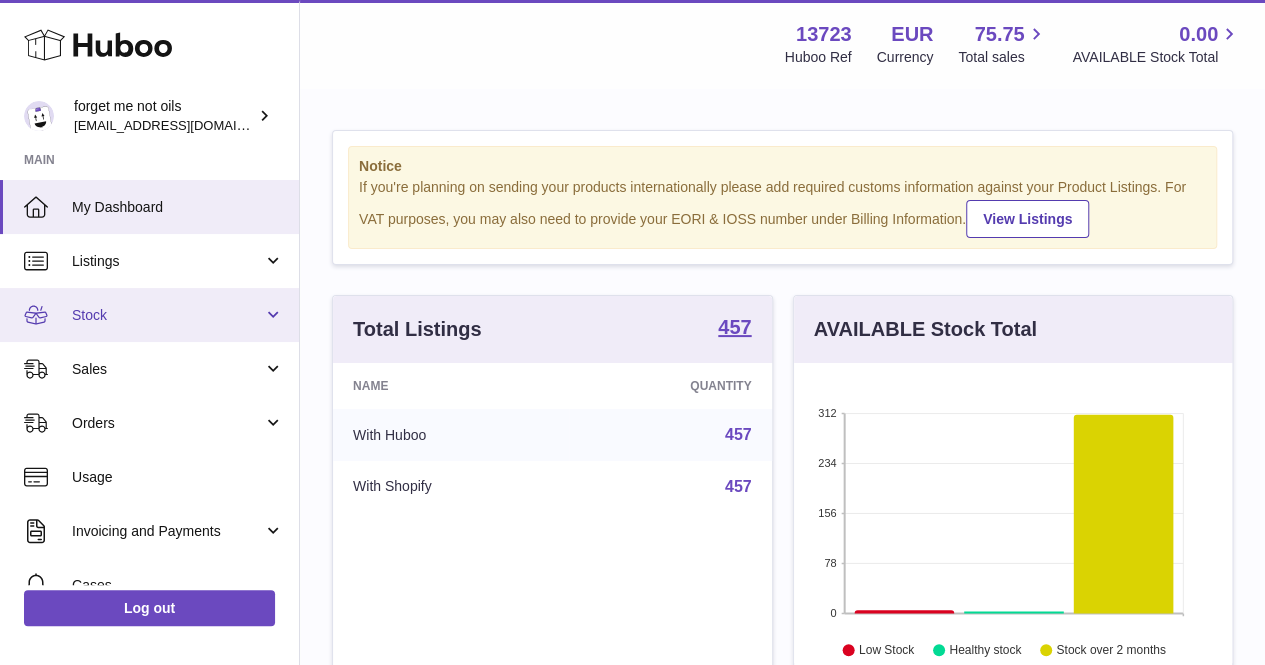 click on "Stock" at bounding box center (149, 315) 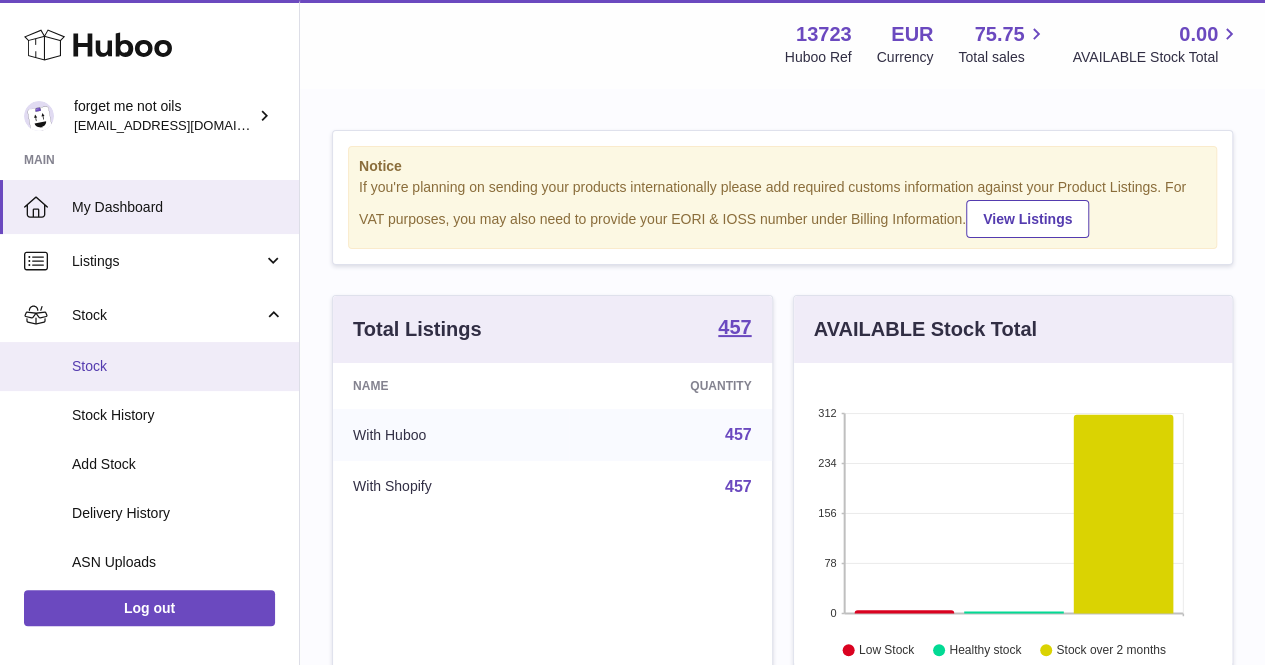 click on "Stock" at bounding box center [178, 366] 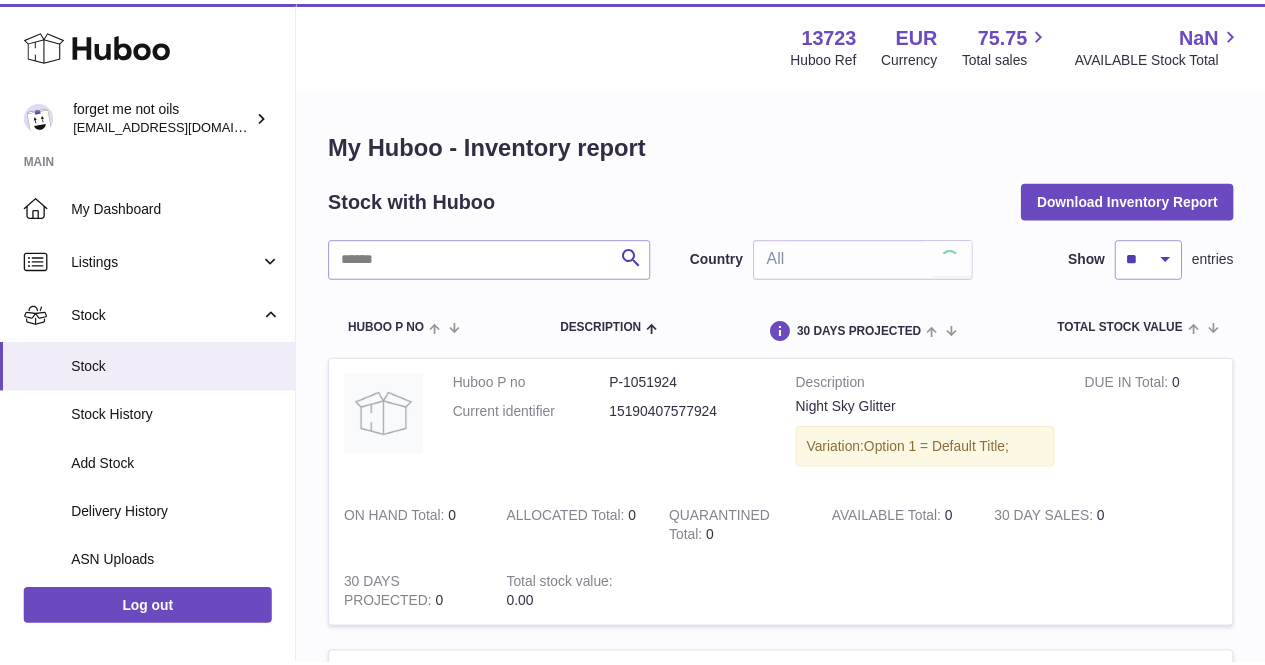 scroll, scrollTop: 0, scrollLeft: 0, axis: both 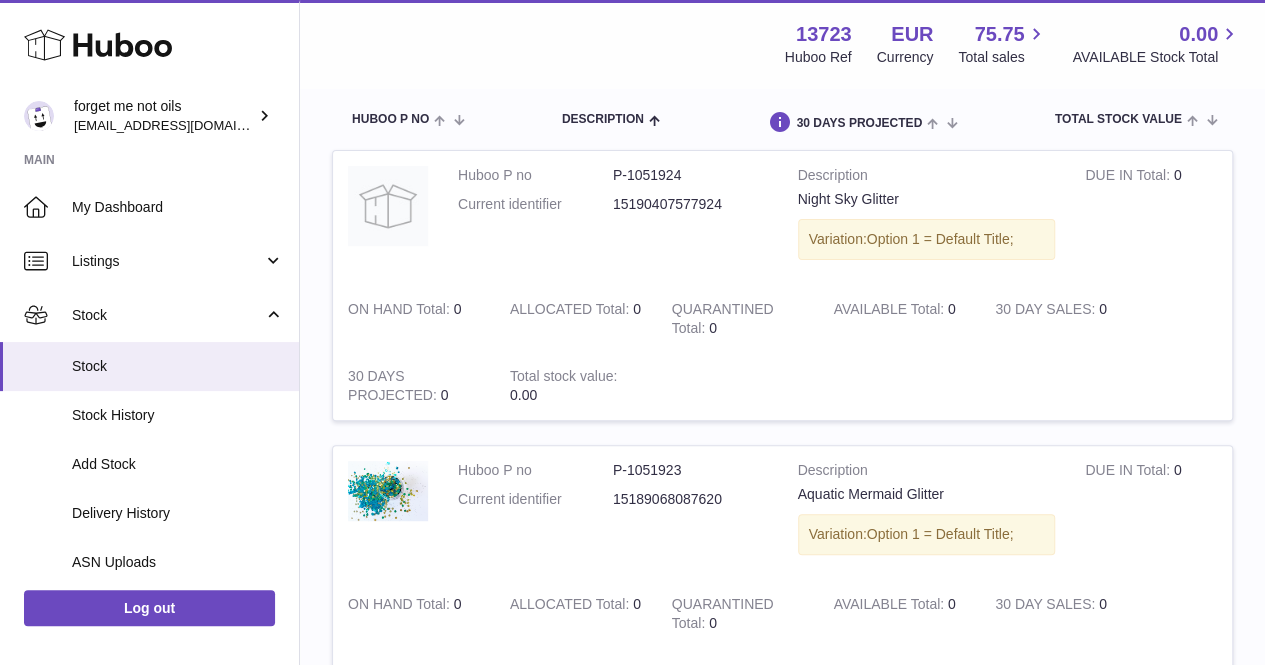 click on "Huboo P no   P-1051923   Current identifier   15189068087620" at bounding box center (613, 513) 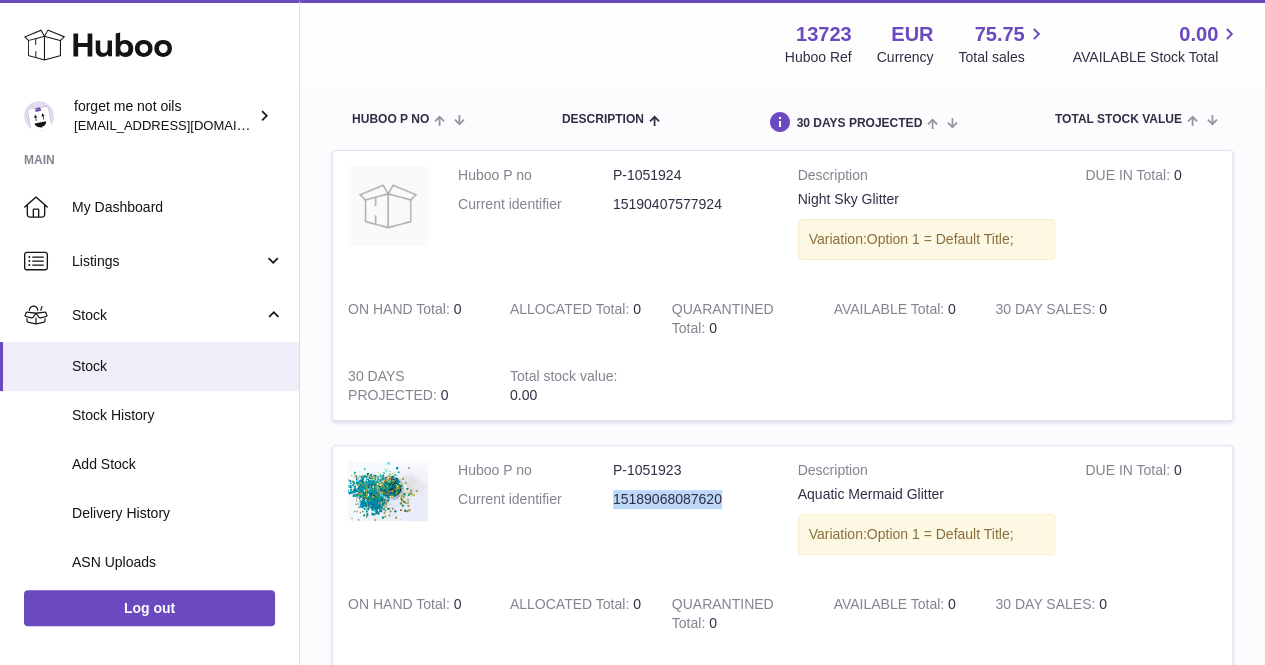 click on "Huboo P no   P-1051923   Current identifier   15189068087620" at bounding box center [613, 490] 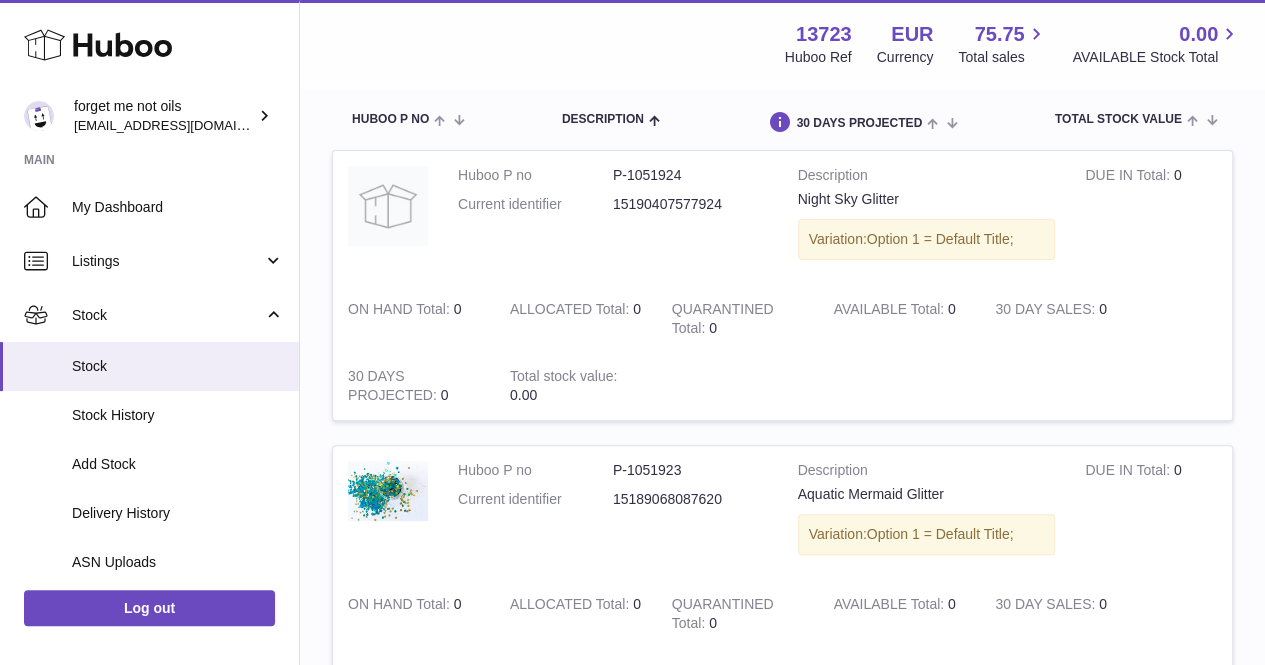 click on "P-1051923" at bounding box center (690, 470) 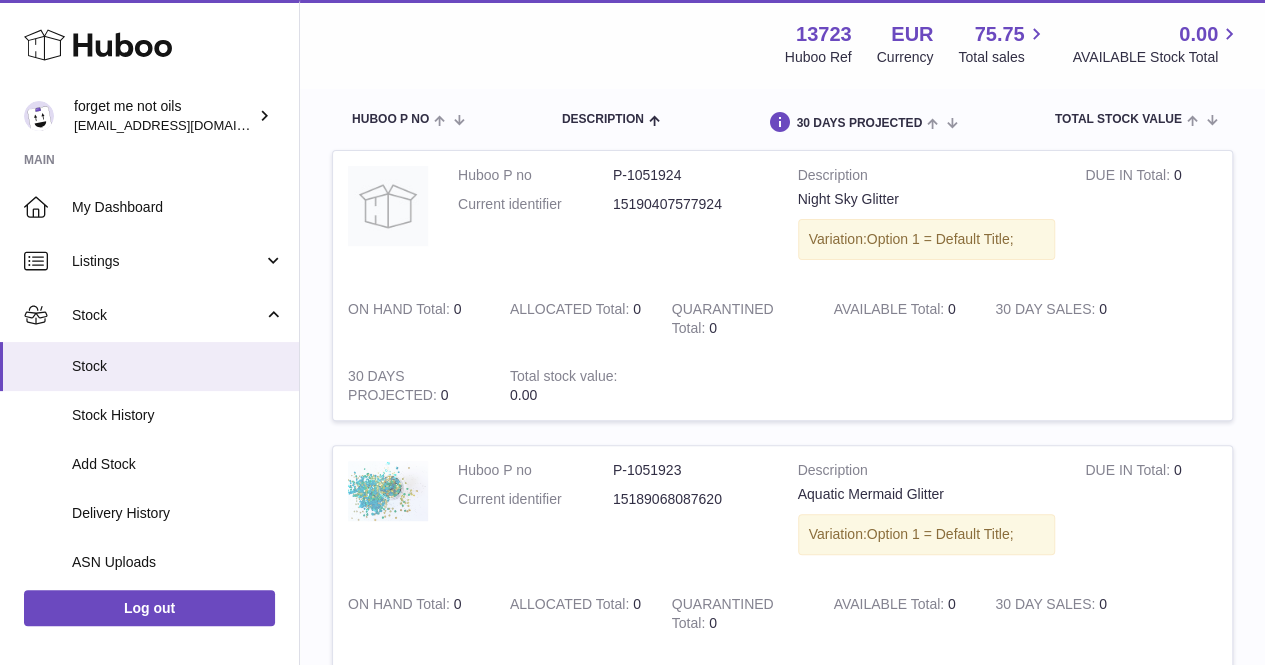 click at bounding box center [388, 490] 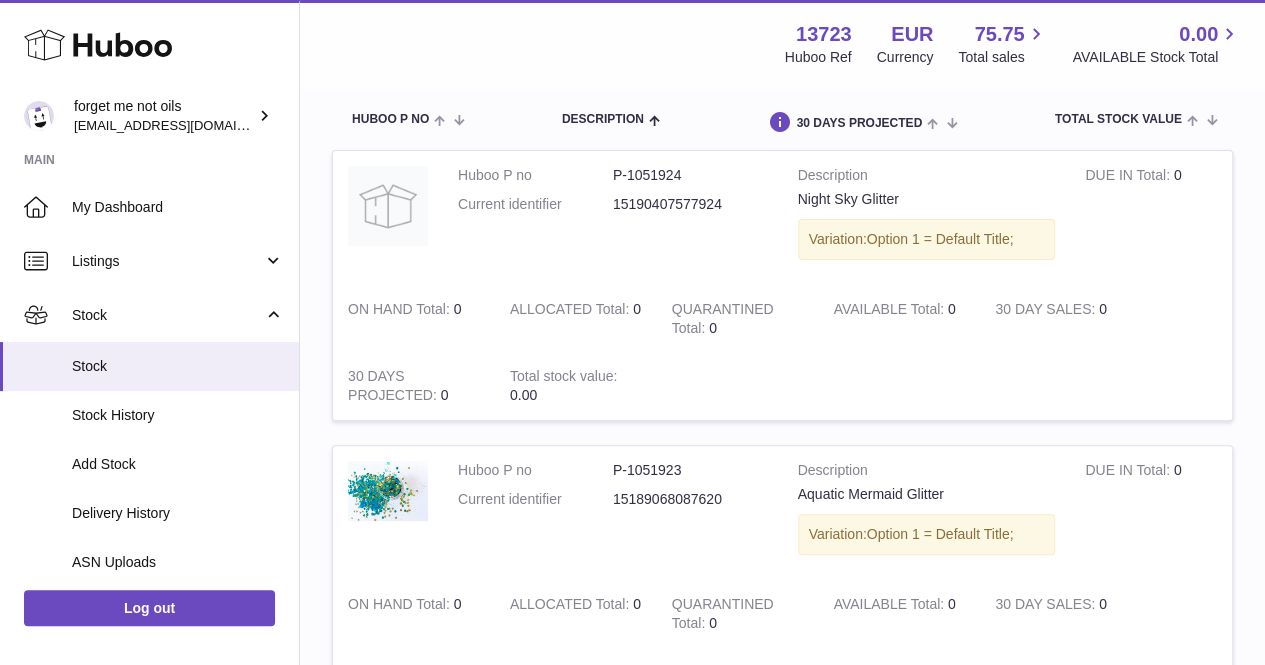 scroll, scrollTop: 1, scrollLeft: 0, axis: vertical 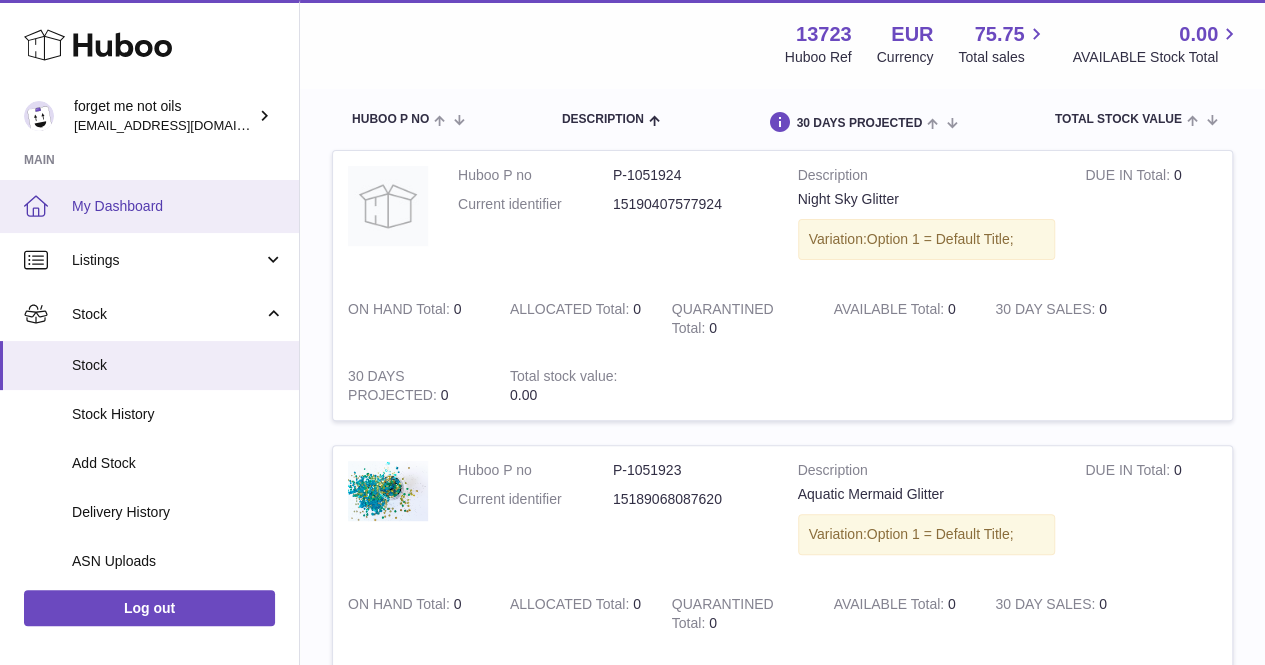click on "My Dashboard" at bounding box center (178, 206) 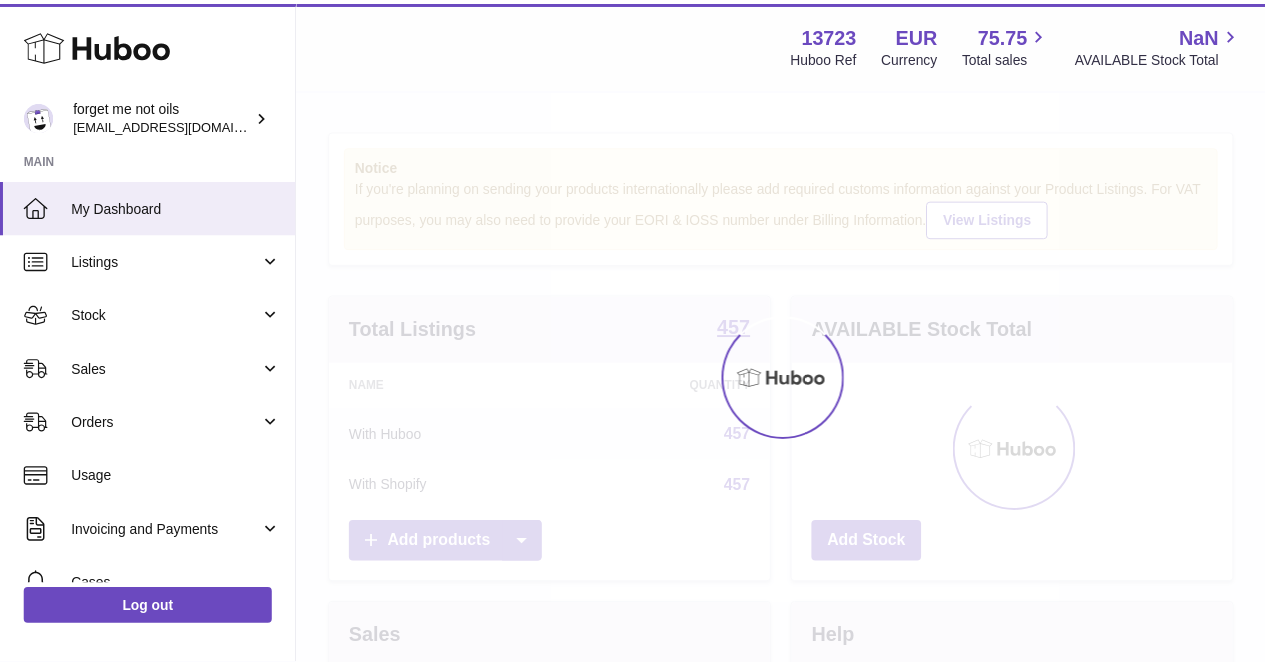 scroll, scrollTop: 0, scrollLeft: 0, axis: both 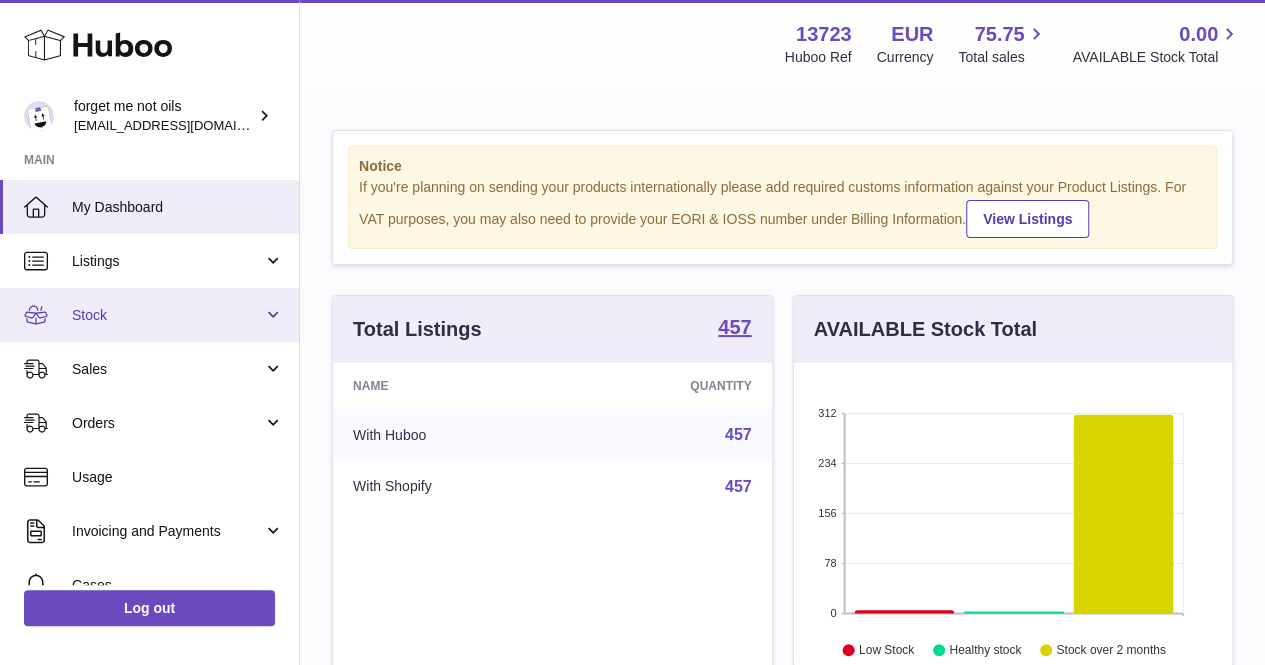 click on "Stock" at bounding box center (167, 315) 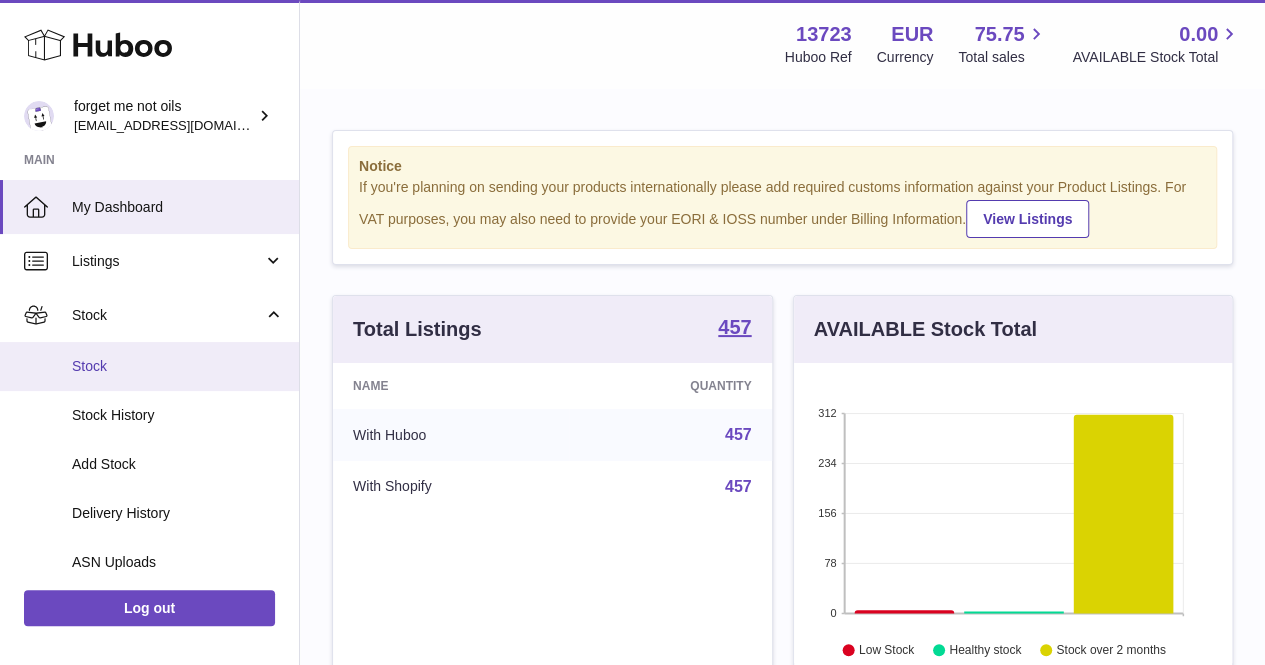 click on "Stock" at bounding box center [149, 366] 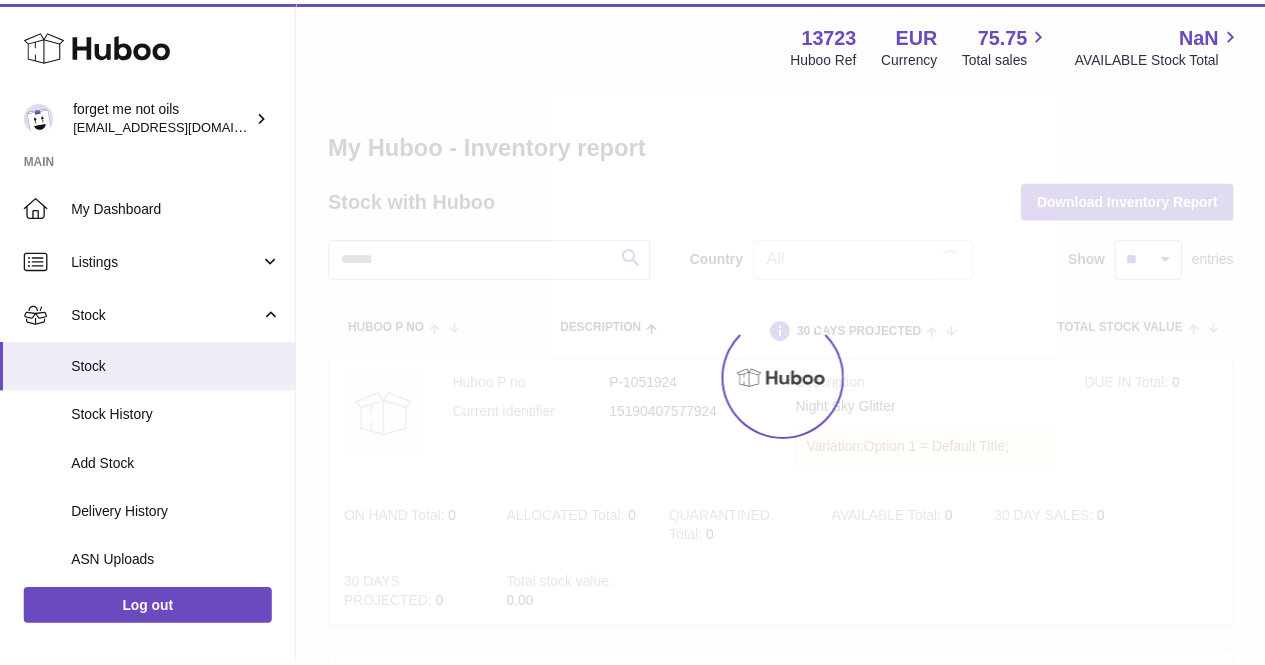 scroll, scrollTop: 0, scrollLeft: 0, axis: both 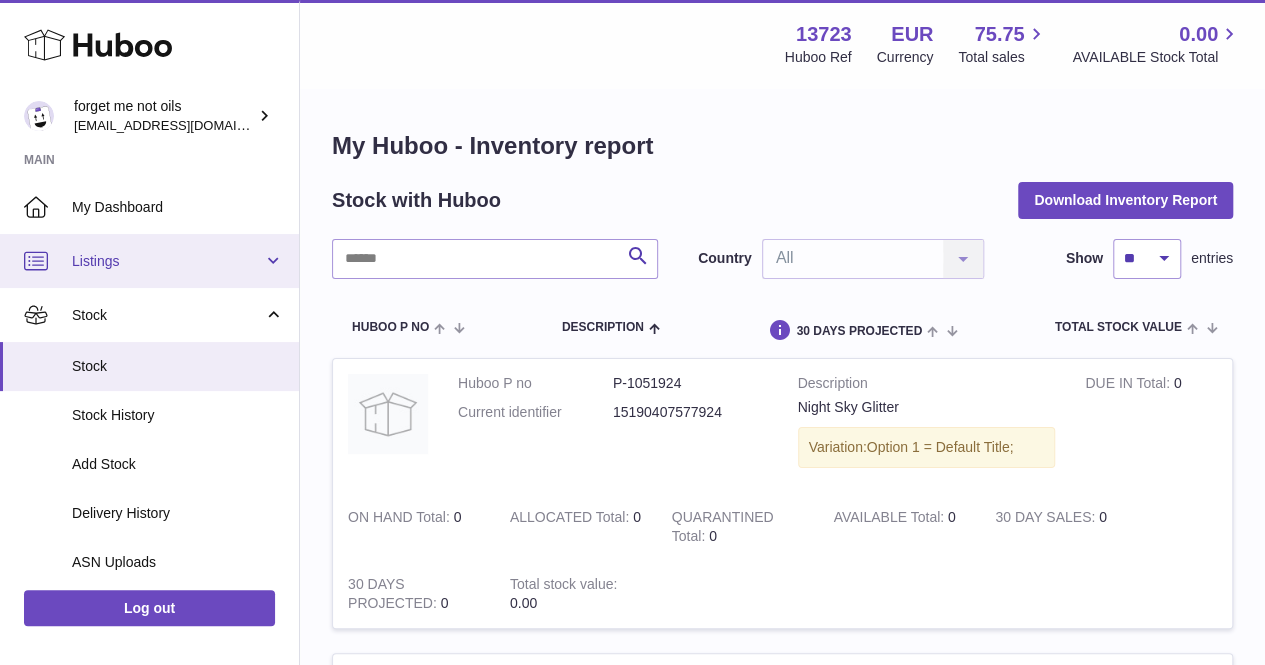 click on "Listings" at bounding box center [167, 261] 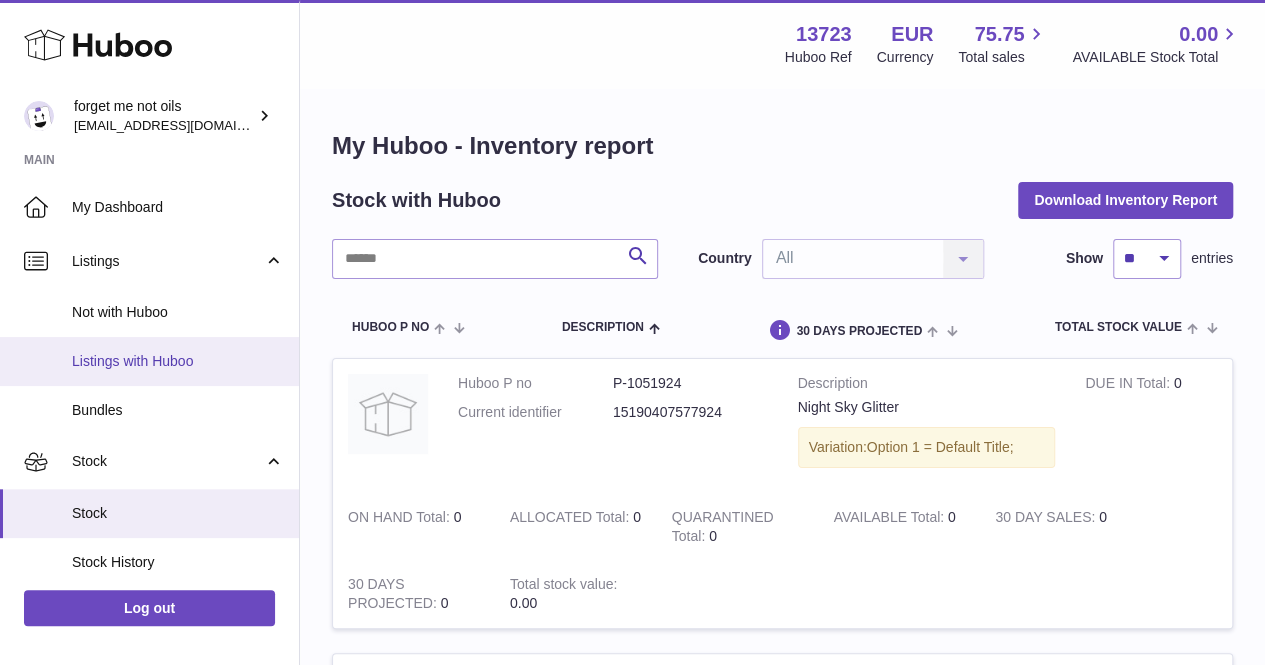 click on "Listings with Huboo" at bounding box center (149, 361) 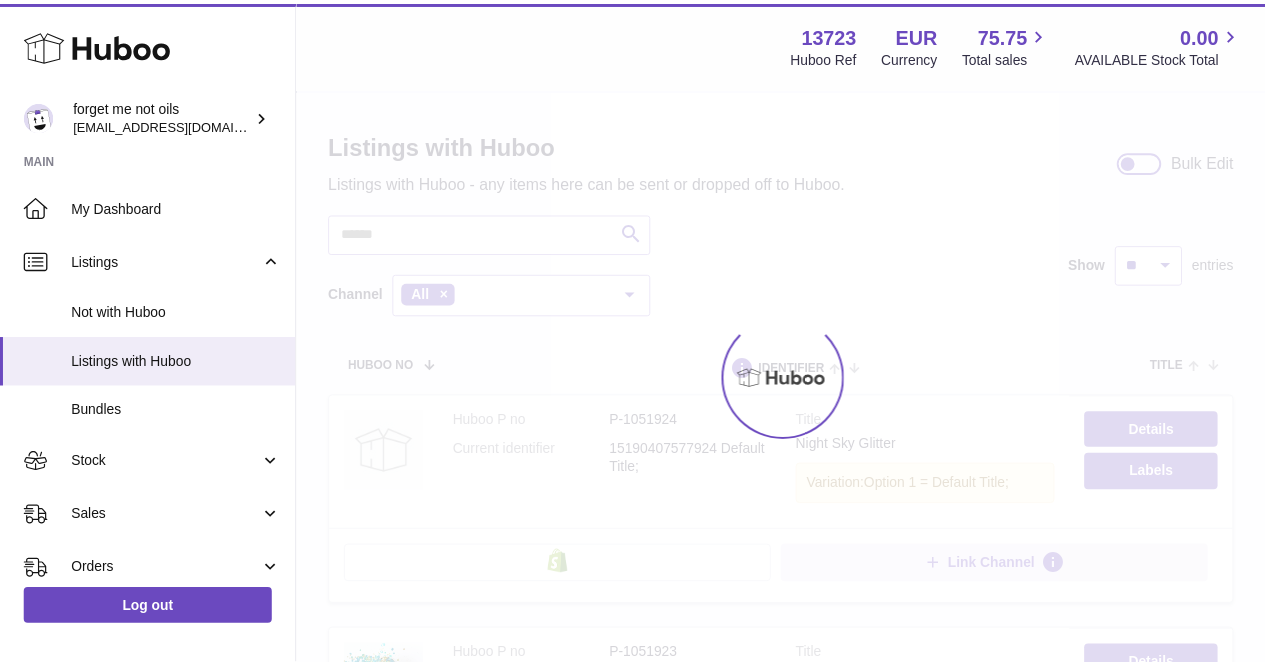 scroll, scrollTop: 0, scrollLeft: 0, axis: both 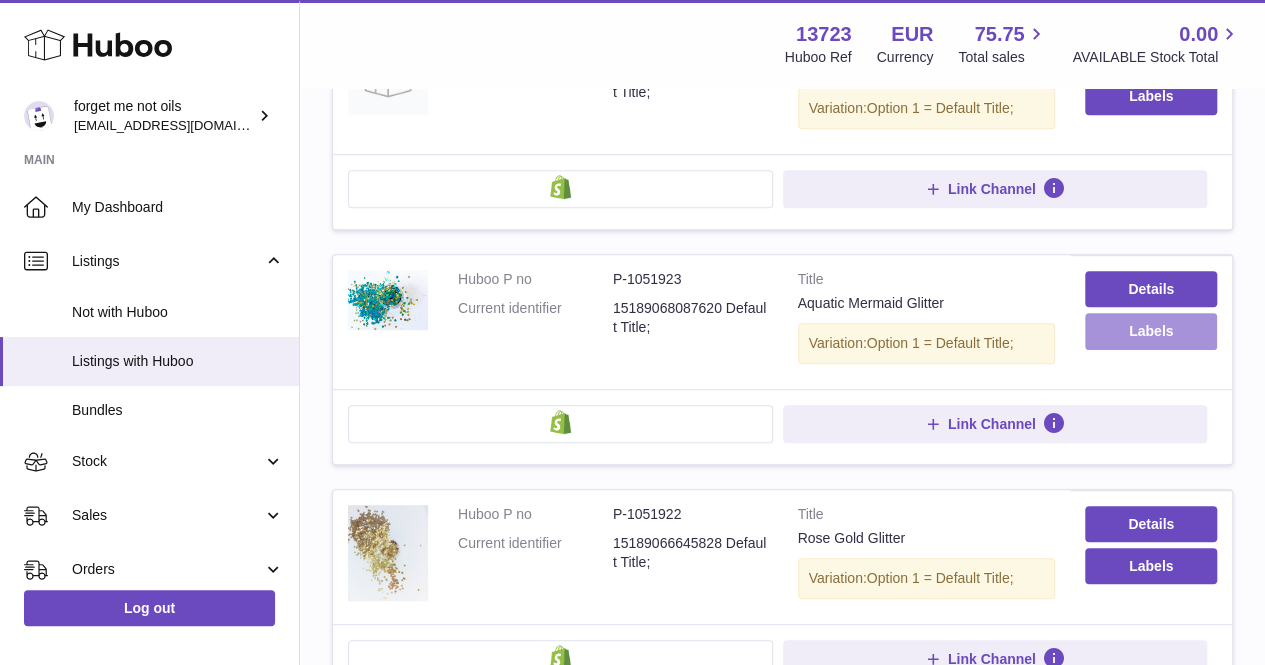 click on "Labels" at bounding box center [1151, 331] 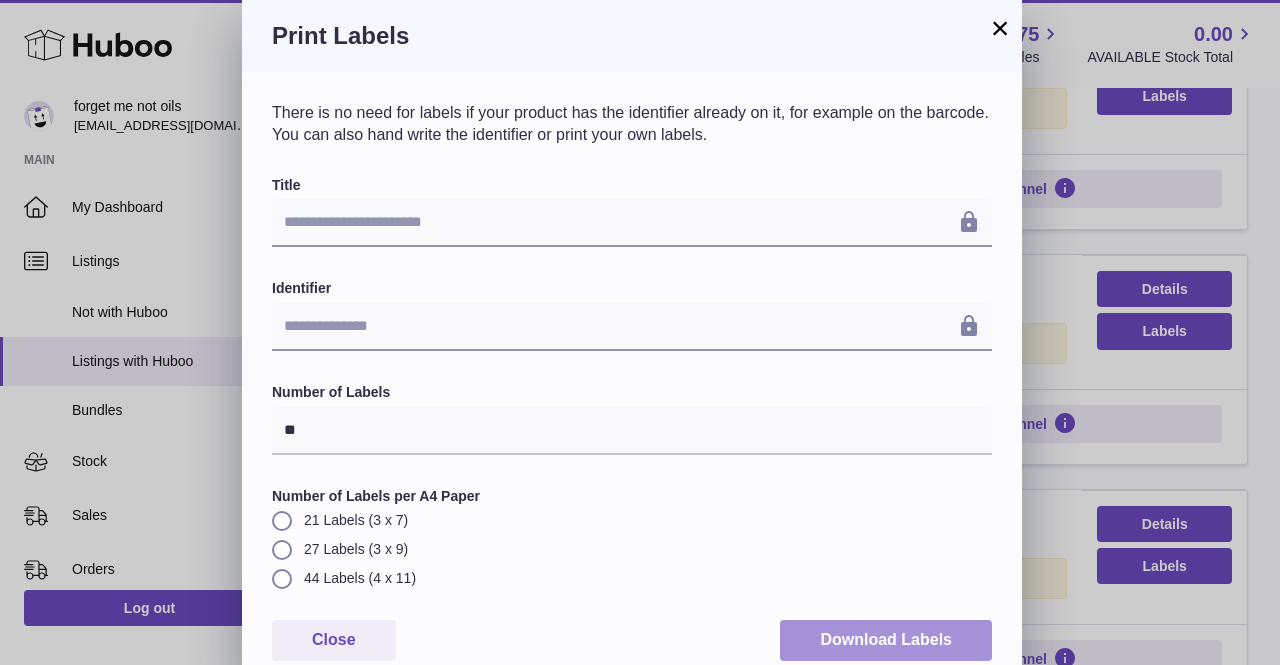 click on "Download Labels" at bounding box center (886, 640) 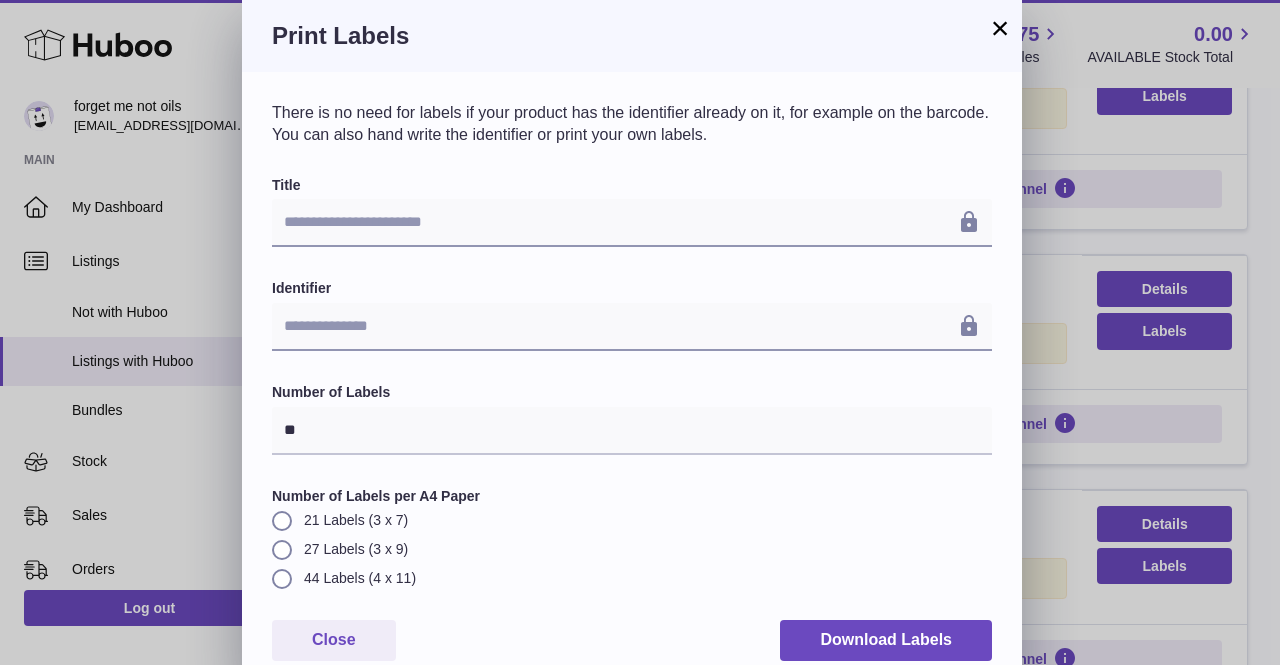 click on "×" at bounding box center (1000, 28) 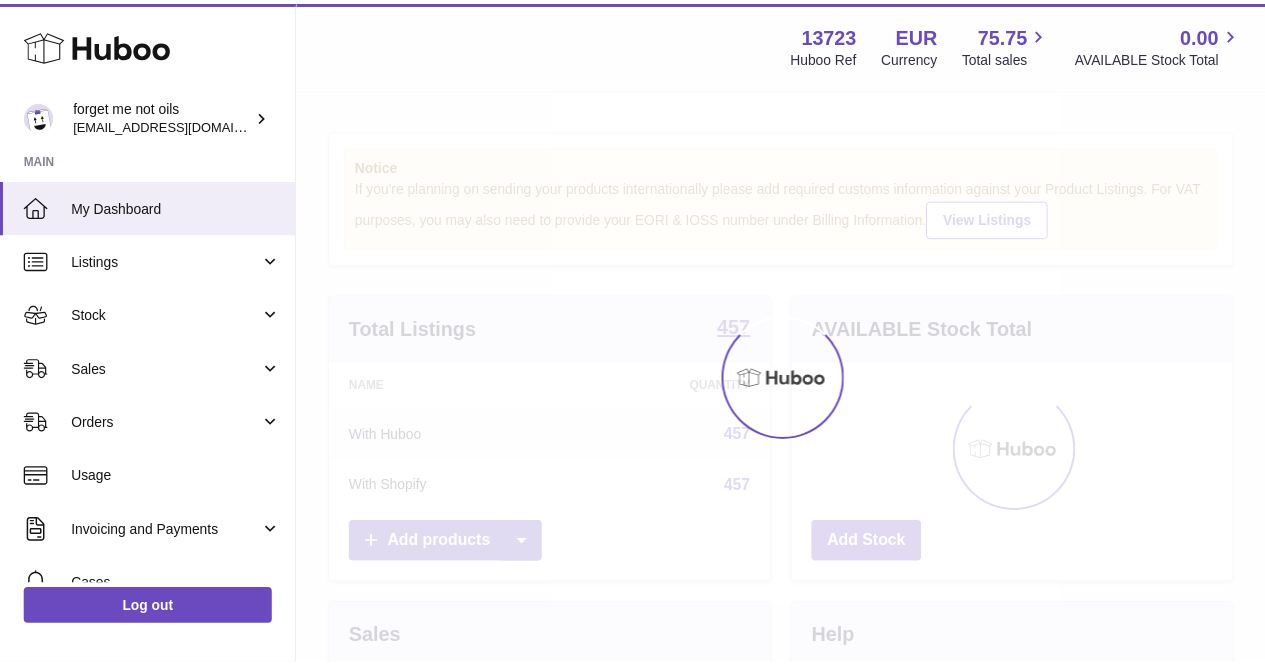 scroll, scrollTop: 0, scrollLeft: 0, axis: both 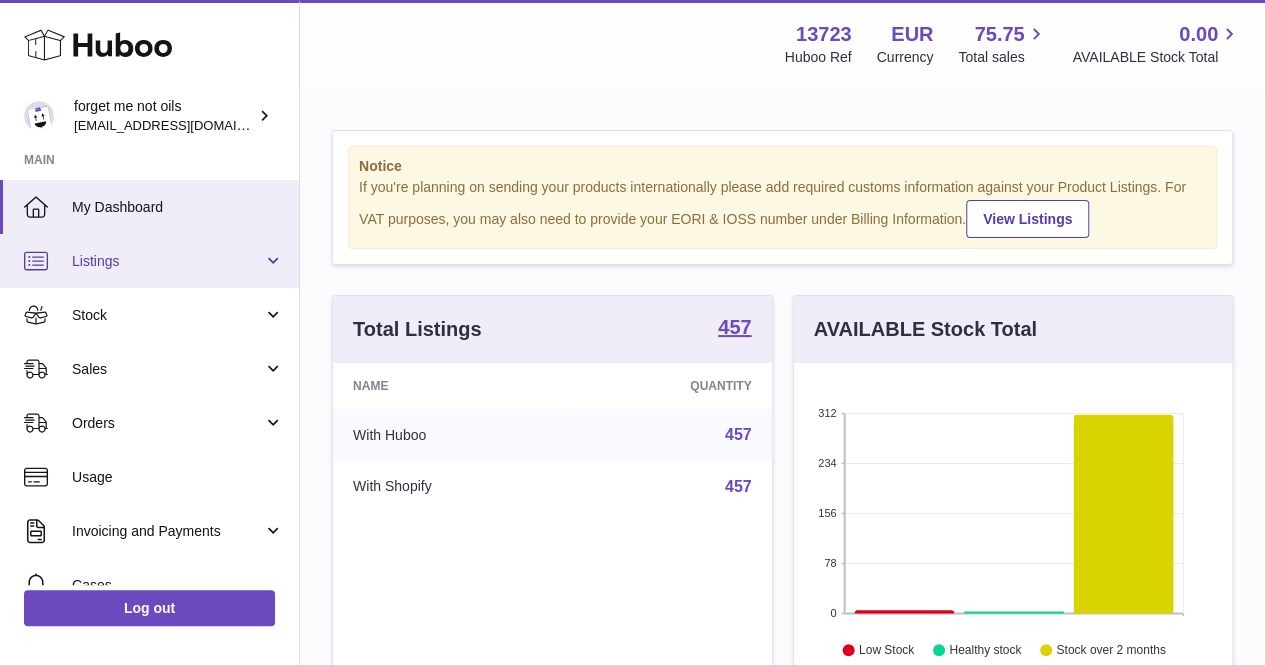 click on "Listings" at bounding box center (149, 261) 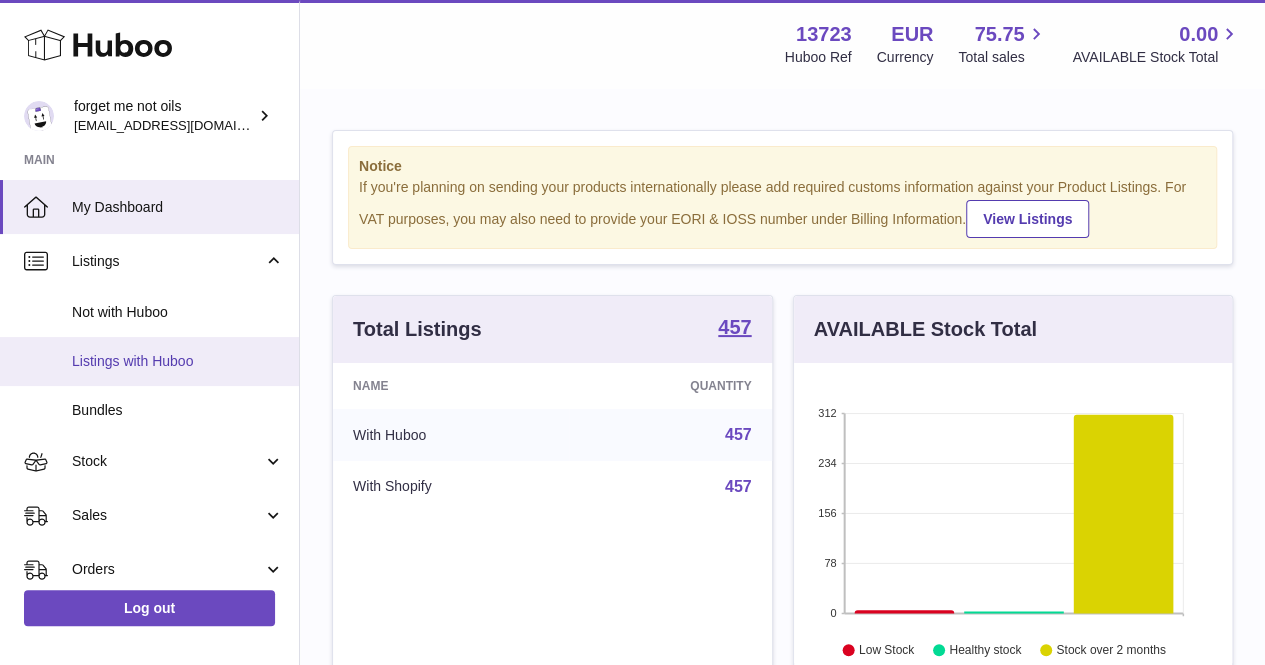 click on "Listings with Huboo" at bounding box center [178, 361] 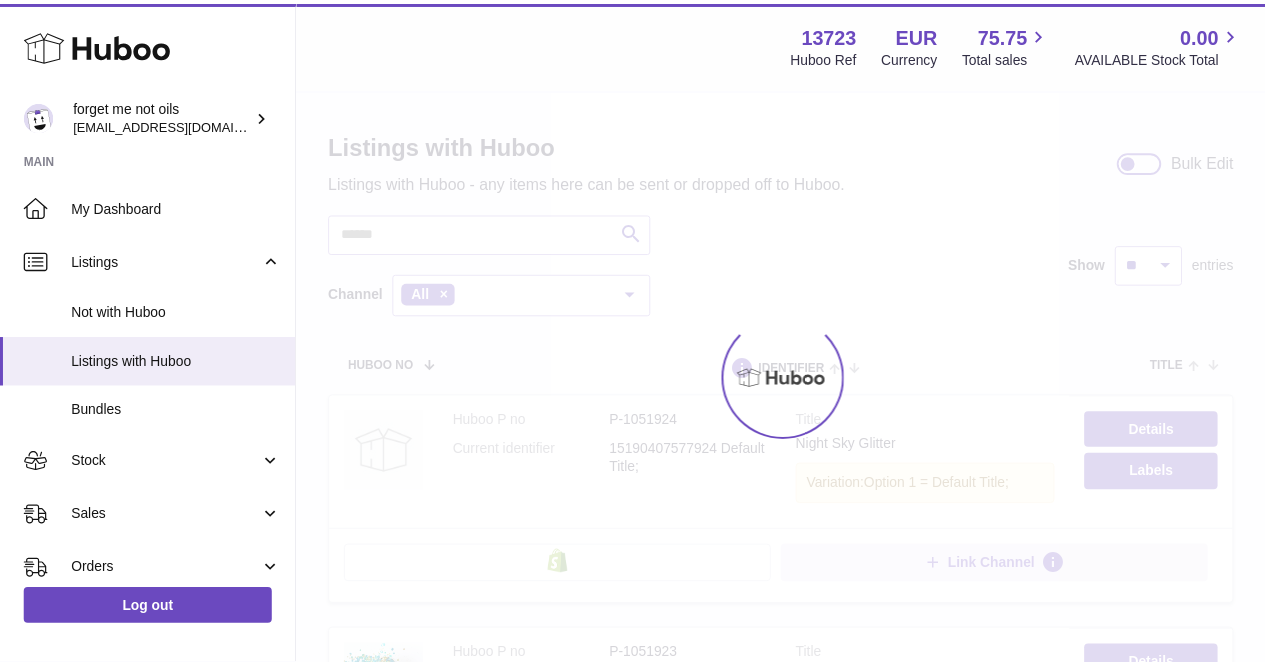 scroll, scrollTop: 0, scrollLeft: 0, axis: both 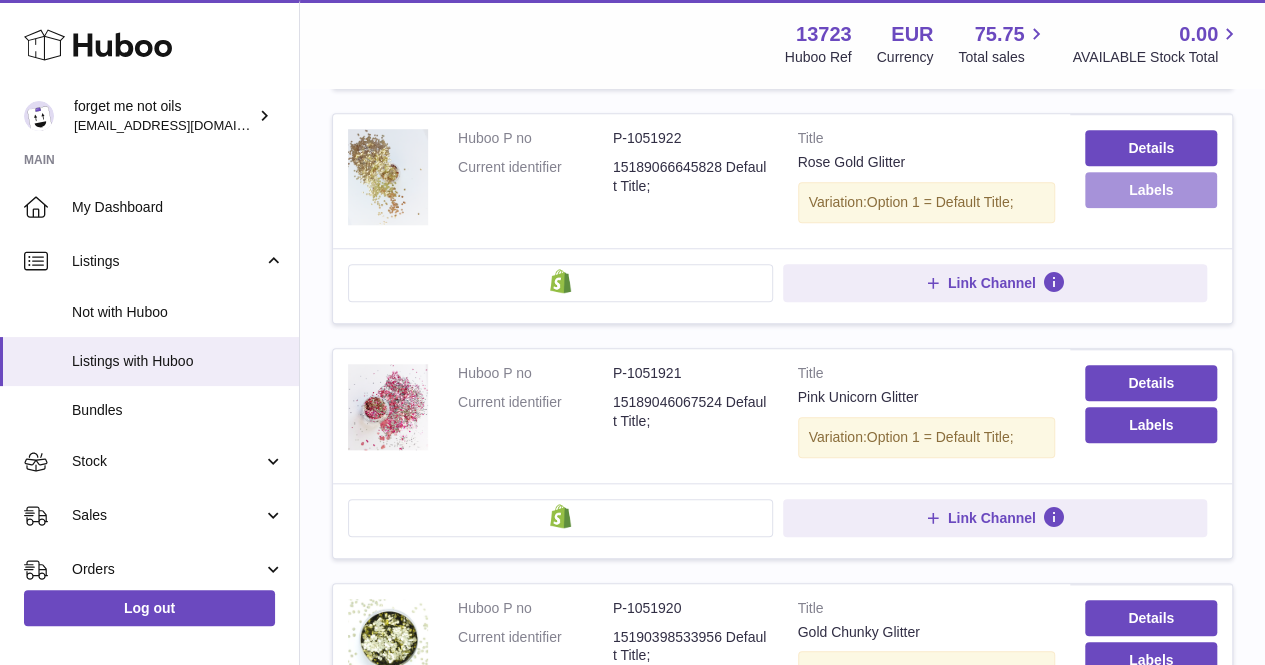 click on "Labels" at bounding box center (1151, 190) 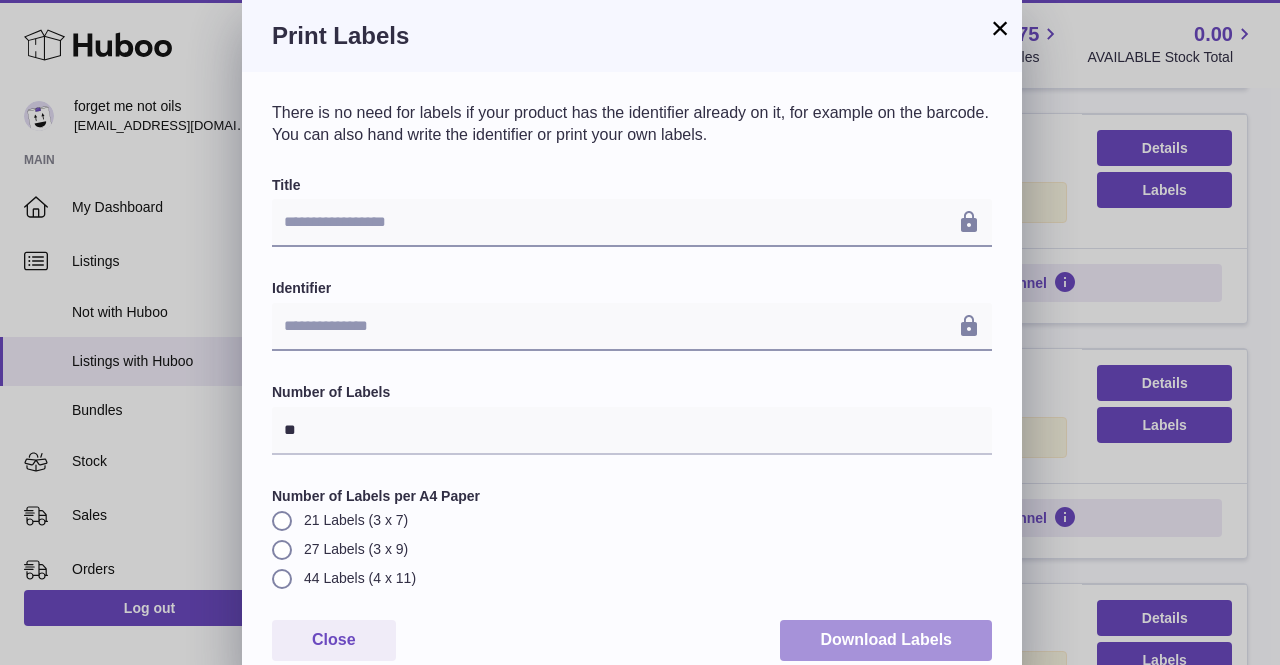 click on "Download Labels" at bounding box center [886, 640] 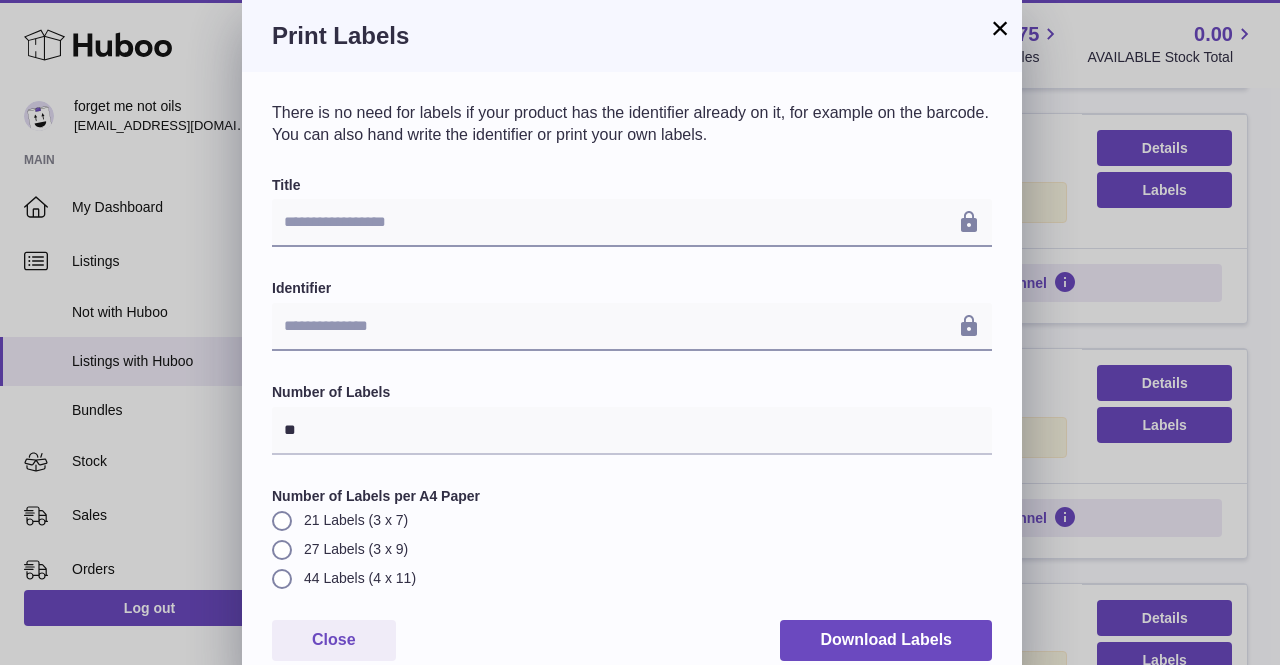 click on "×" at bounding box center [1000, 28] 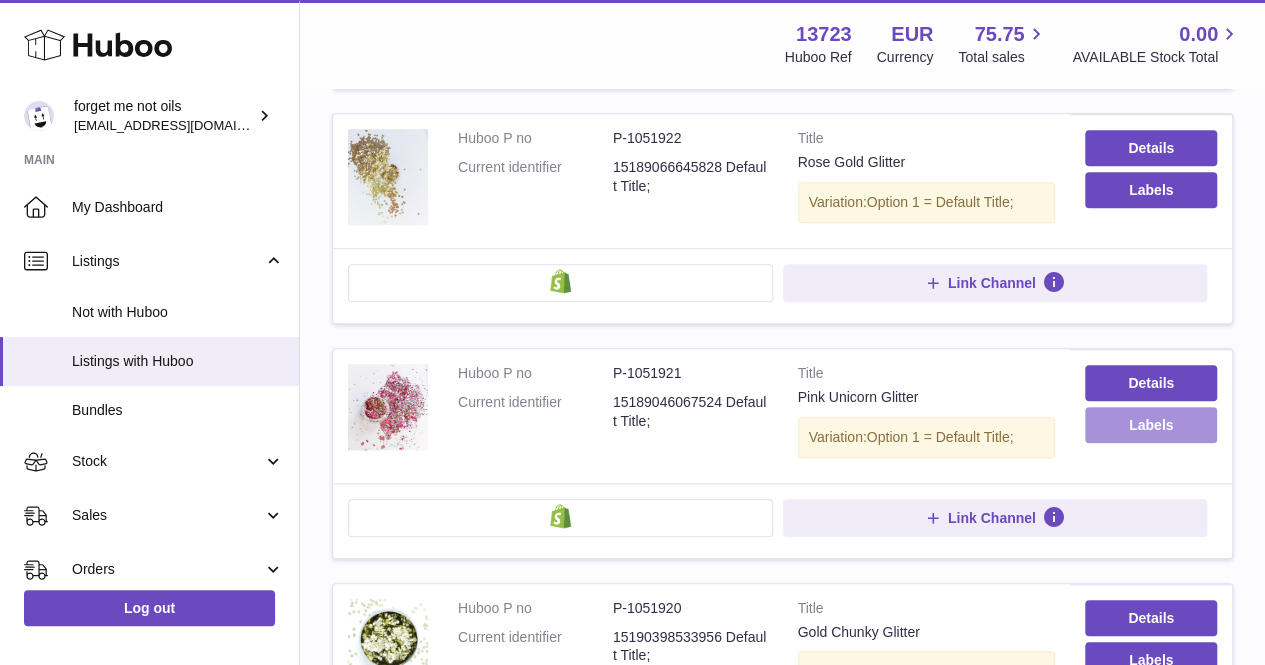 click on "Labels" at bounding box center [1151, 425] 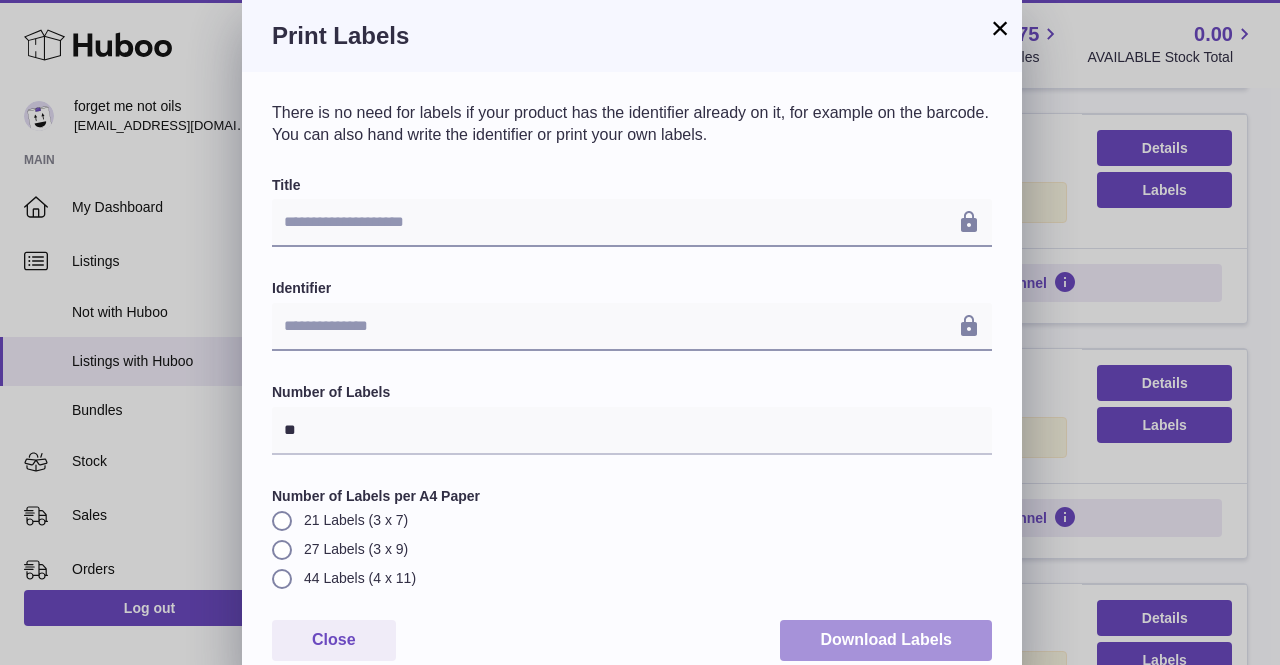 click on "Download Labels" at bounding box center (886, 640) 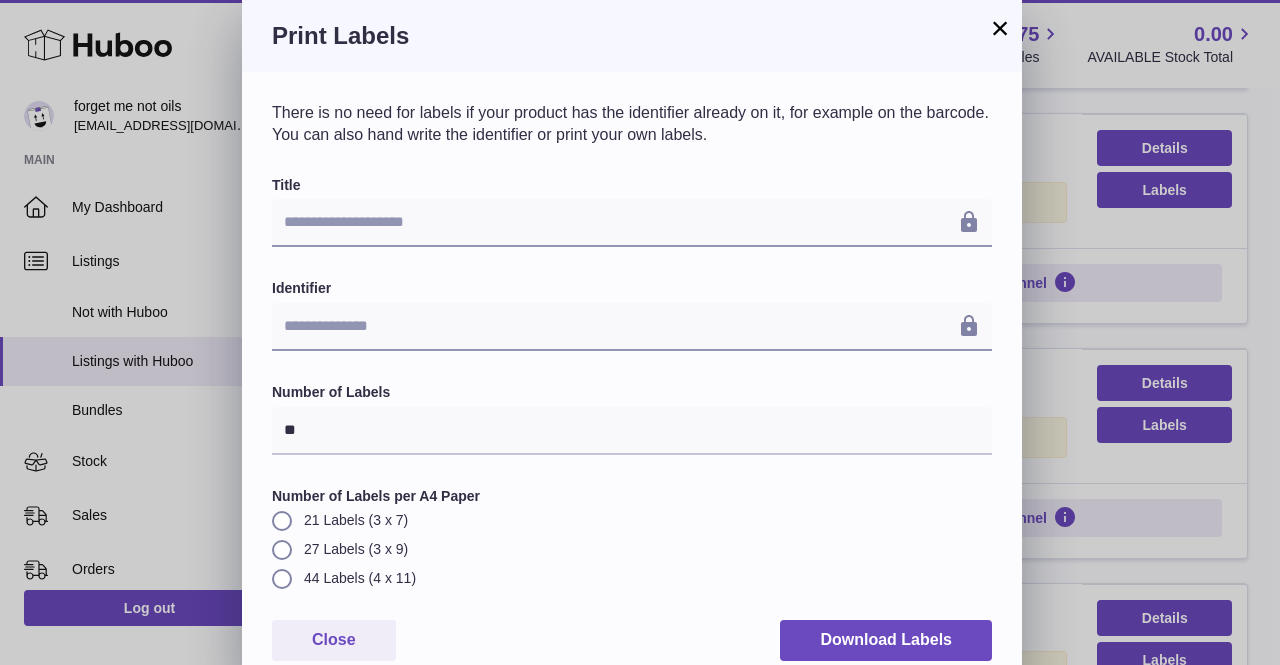 click on "×" at bounding box center (1000, 28) 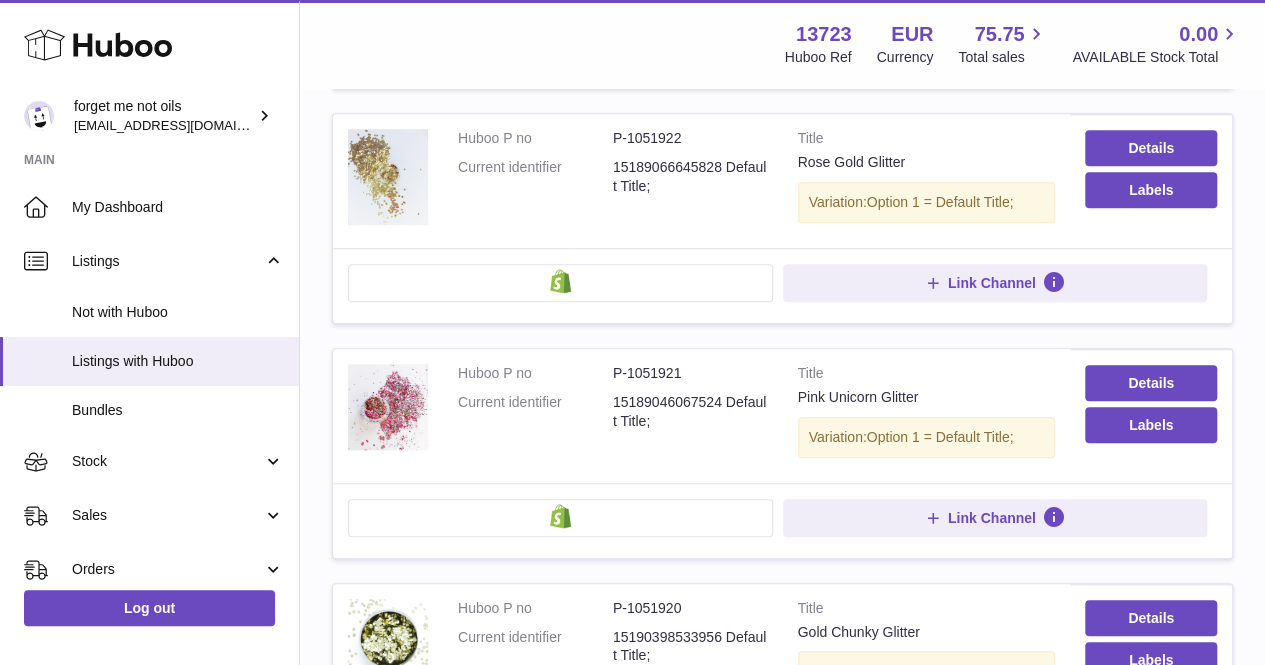 scroll, scrollTop: 1038, scrollLeft: 0, axis: vertical 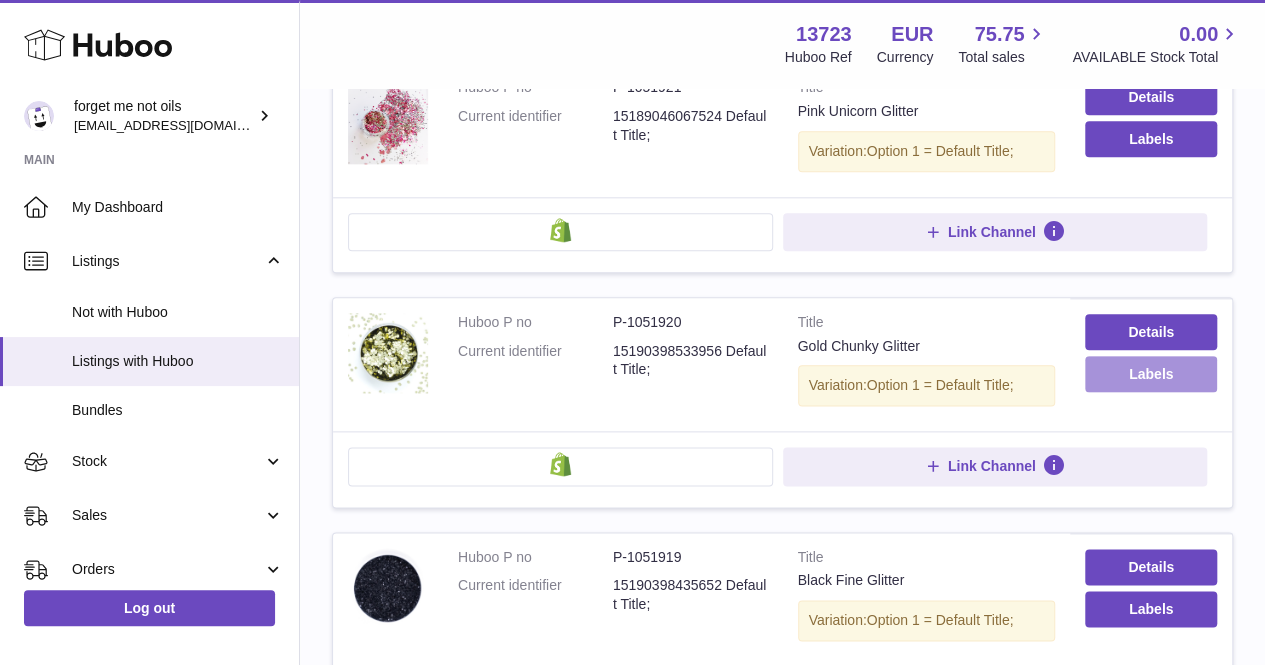 click on "Labels" at bounding box center [1151, 374] 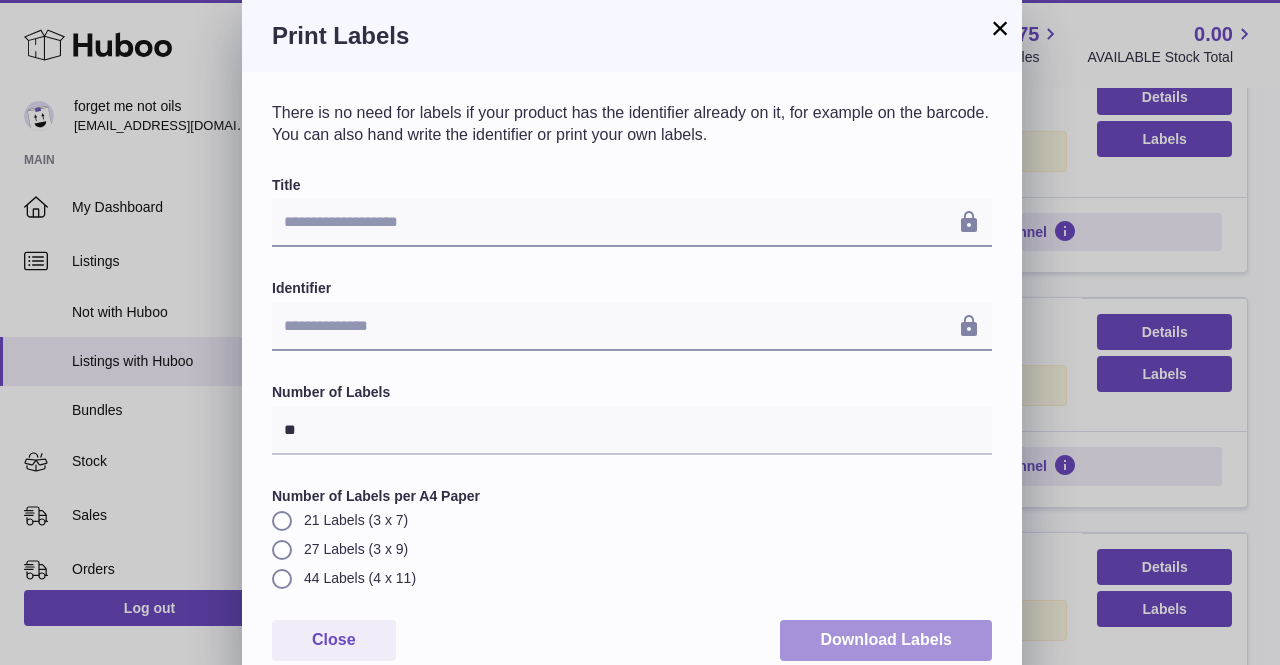 click on "Download Labels" at bounding box center (886, 640) 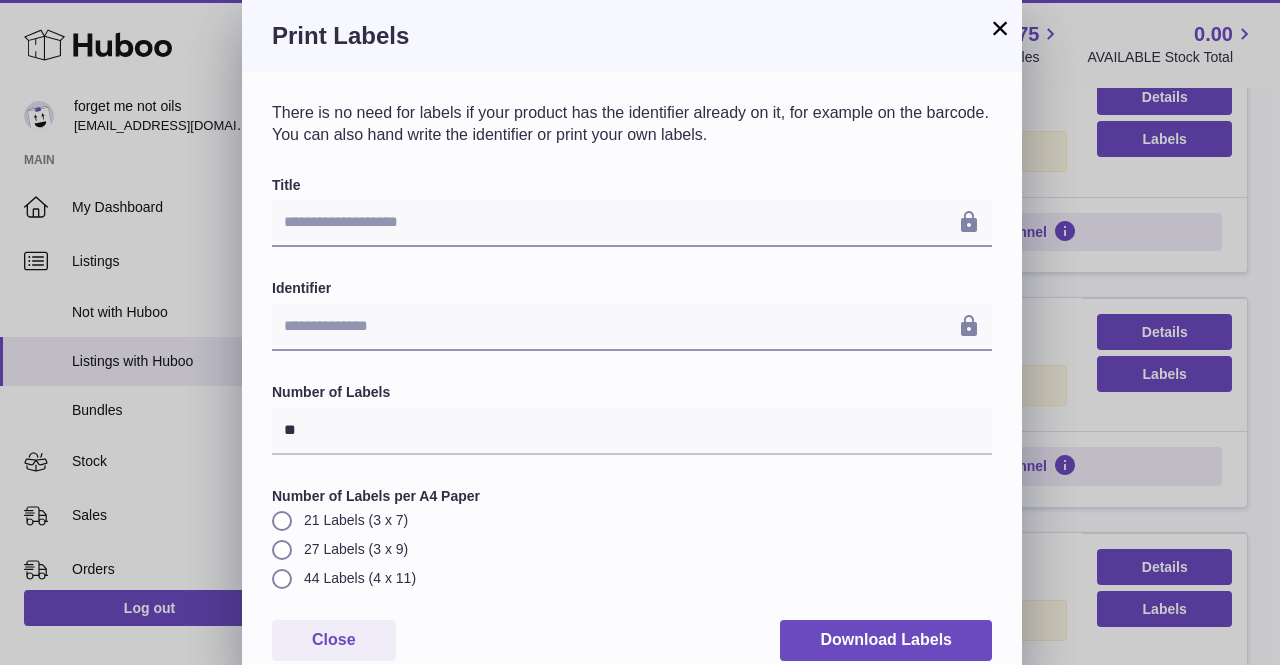 click on "×" at bounding box center (1000, 28) 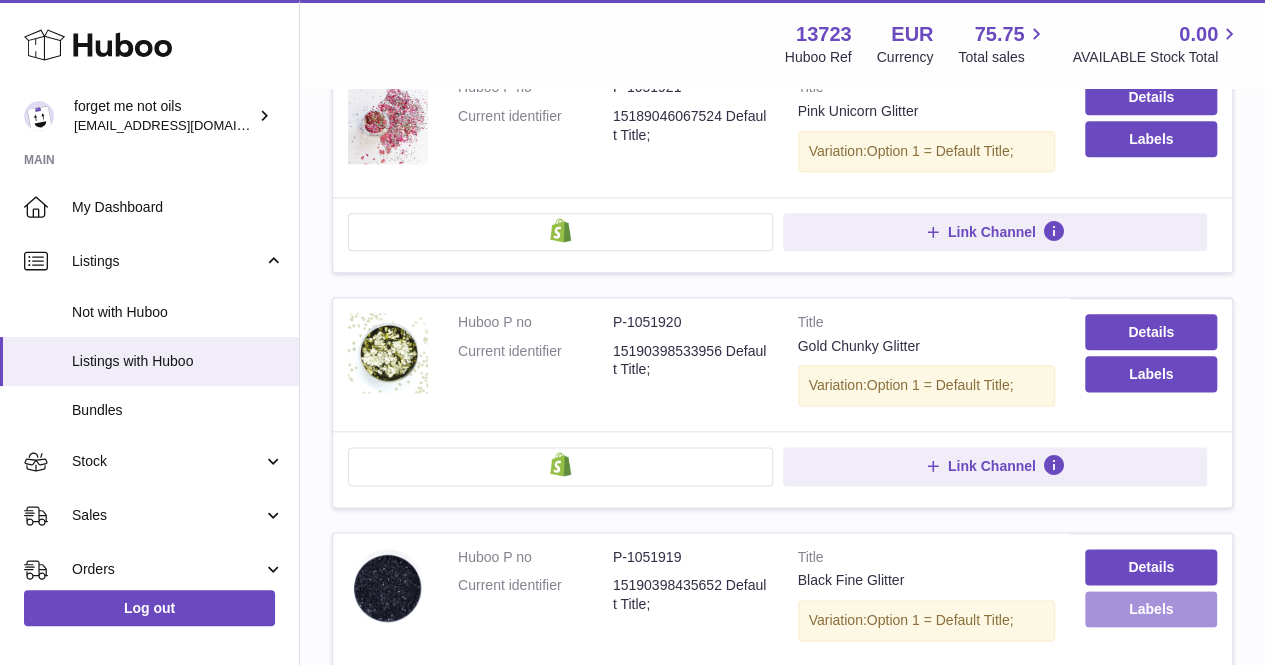 click on "Labels" at bounding box center [1151, 609] 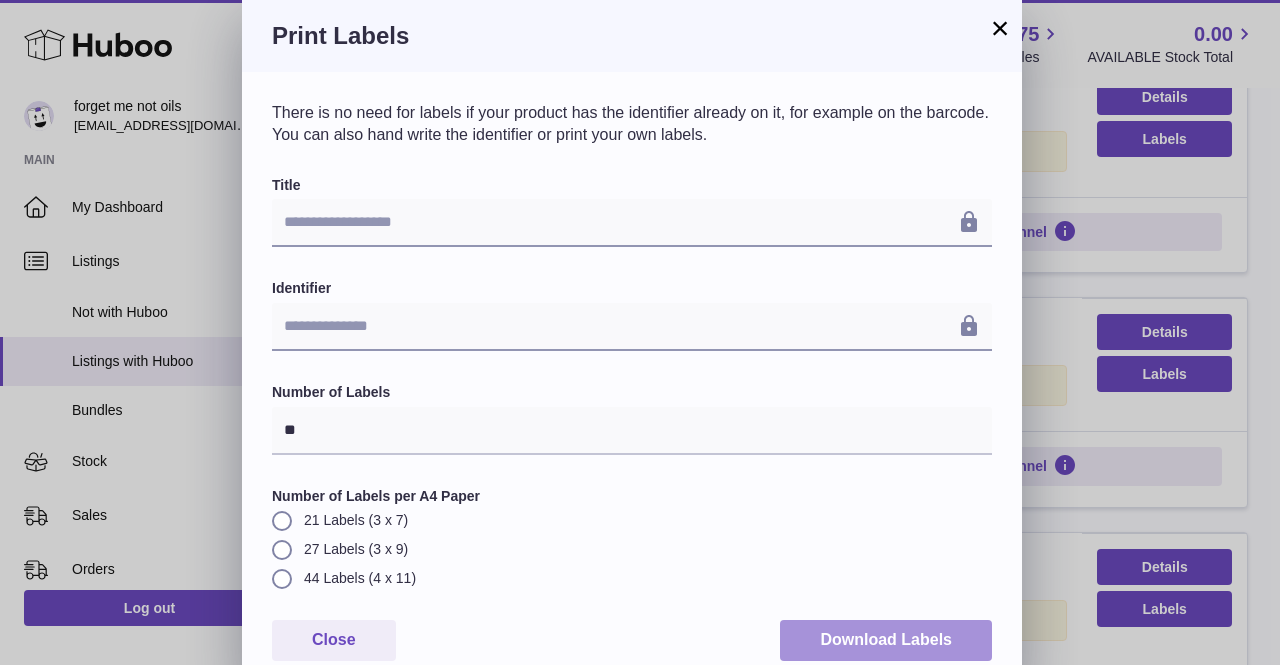 click on "Download Labels" at bounding box center (886, 640) 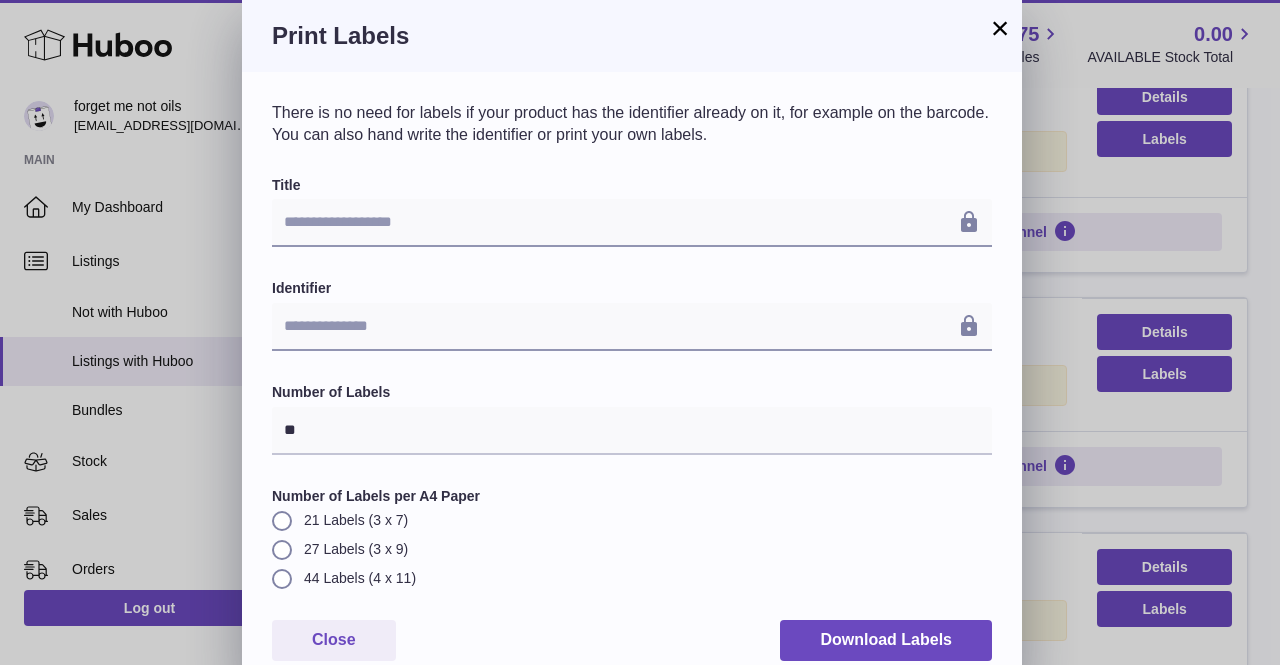 click on "×" at bounding box center (1000, 28) 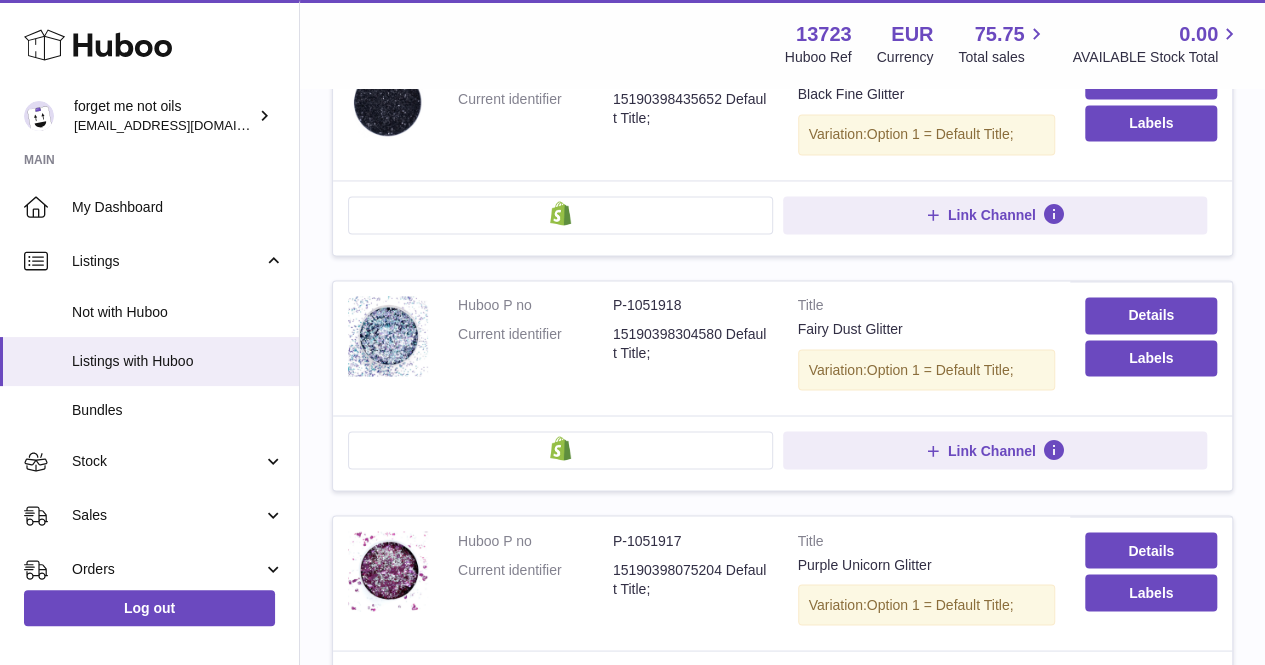 scroll, scrollTop: 1654, scrollLeft: 0, axis: vertical 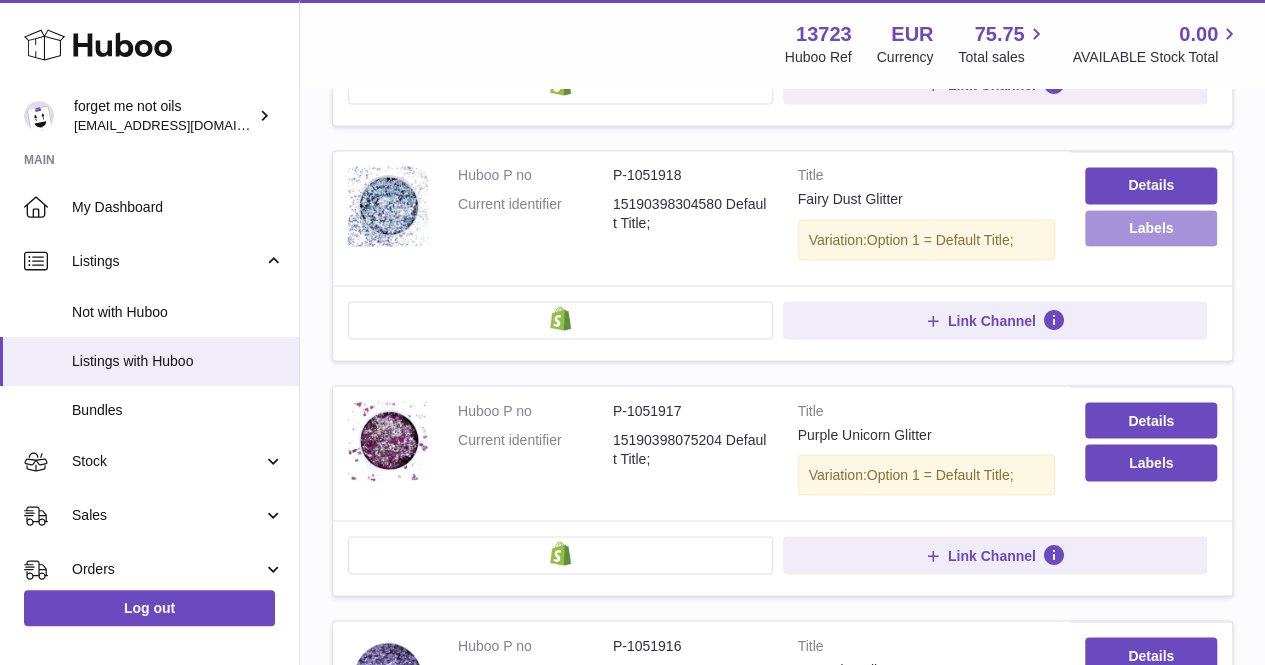 click on "Labels" at bounding box center (1151, 228) 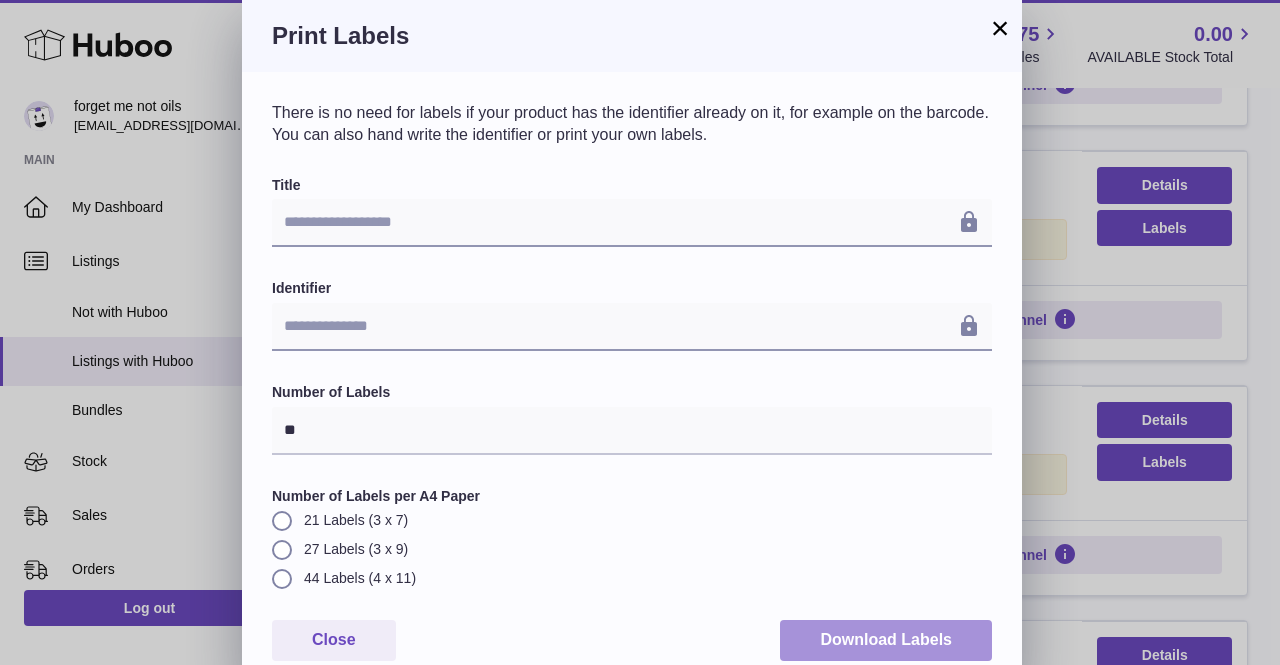 click on "Download Labels" at bounding box center (886, 640) 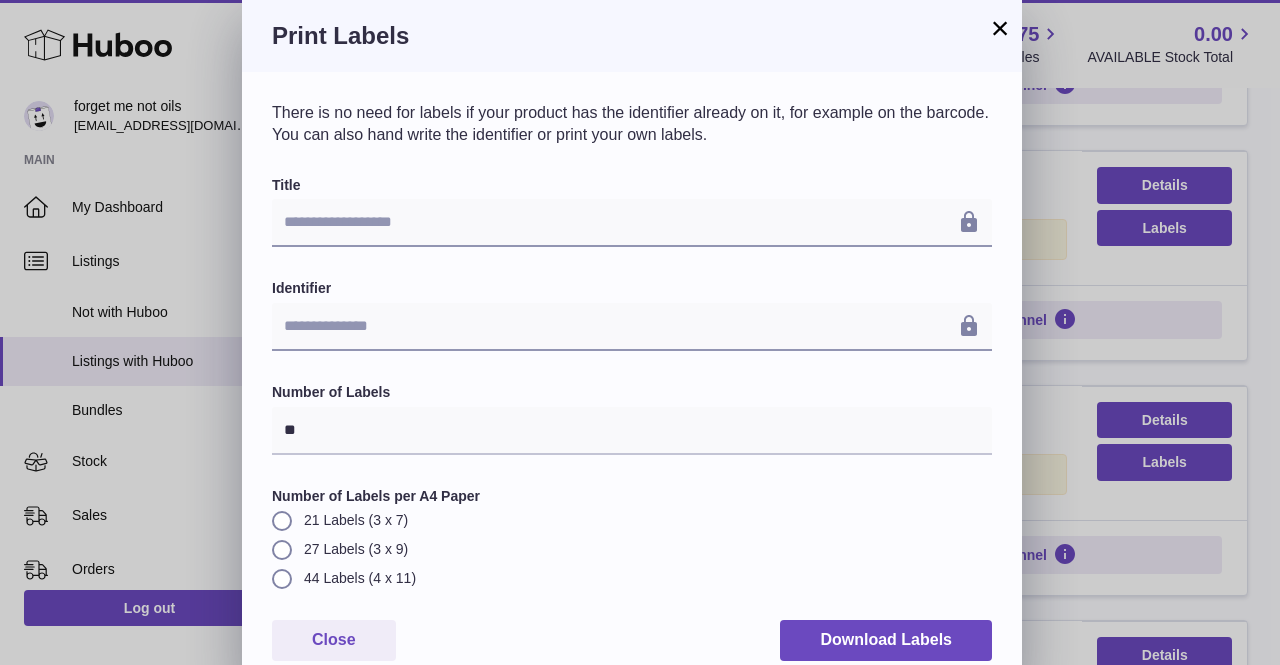 click on "×" at bounding box center (1000, 28) 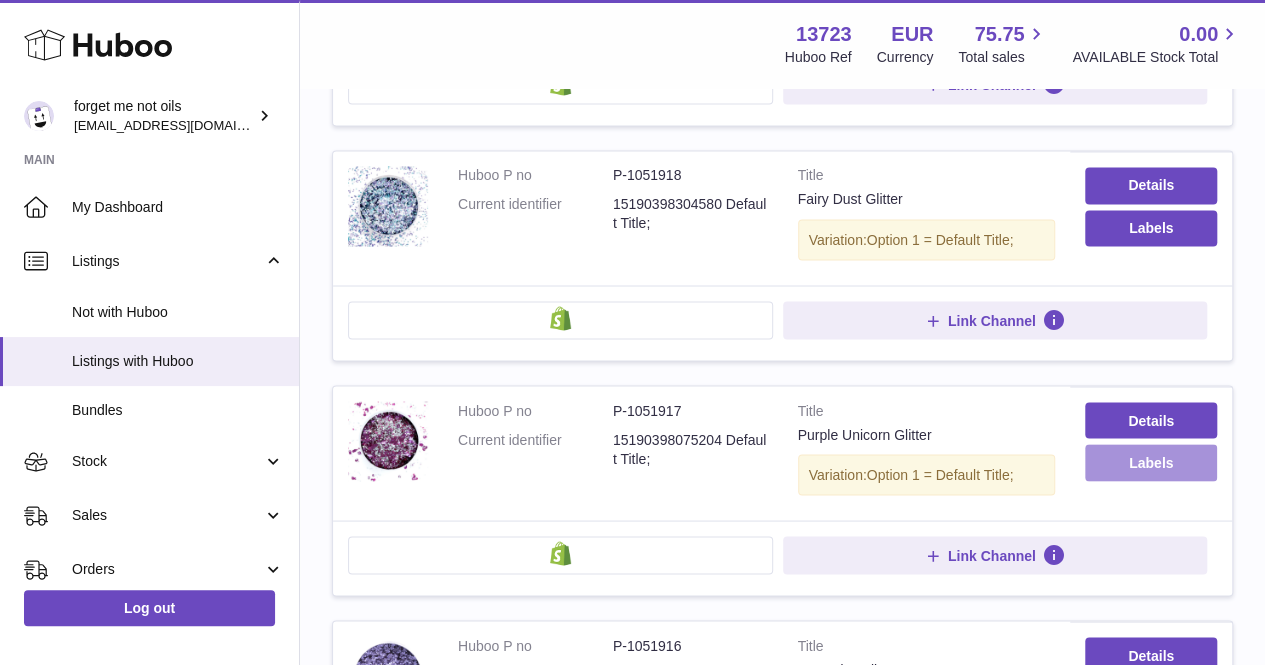click on "Labels" at bounding box center [1151, 462] 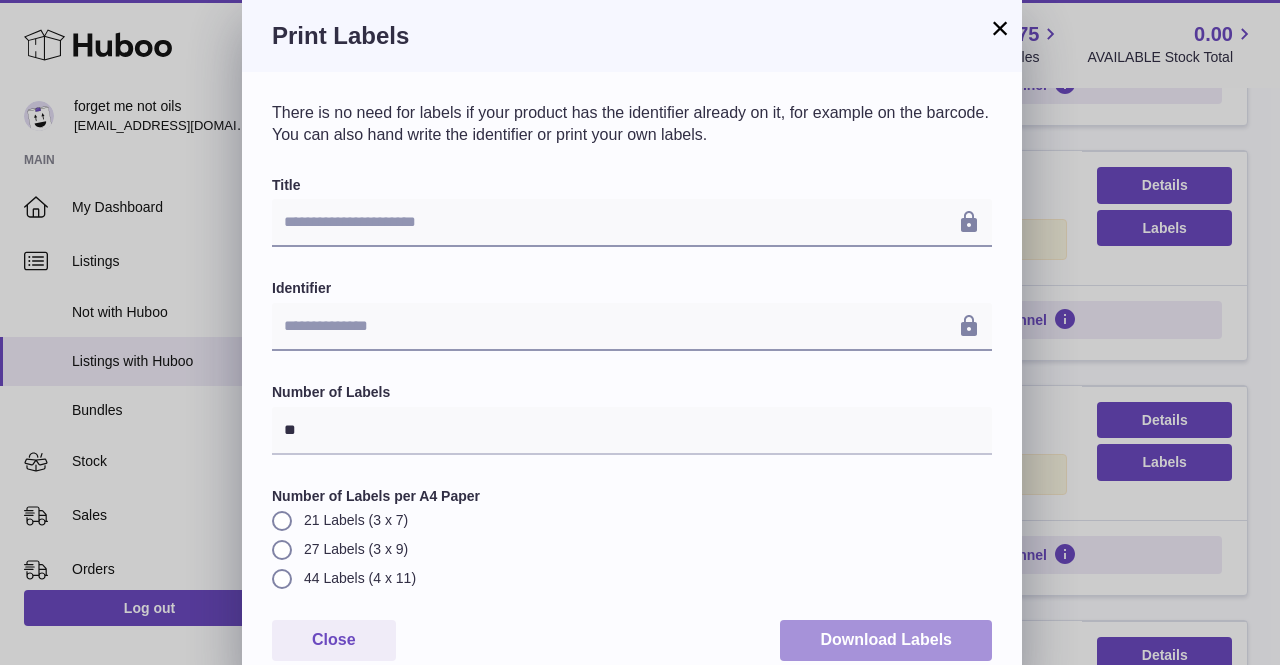 click on "Download Labels" at bounding box center (886, 640) 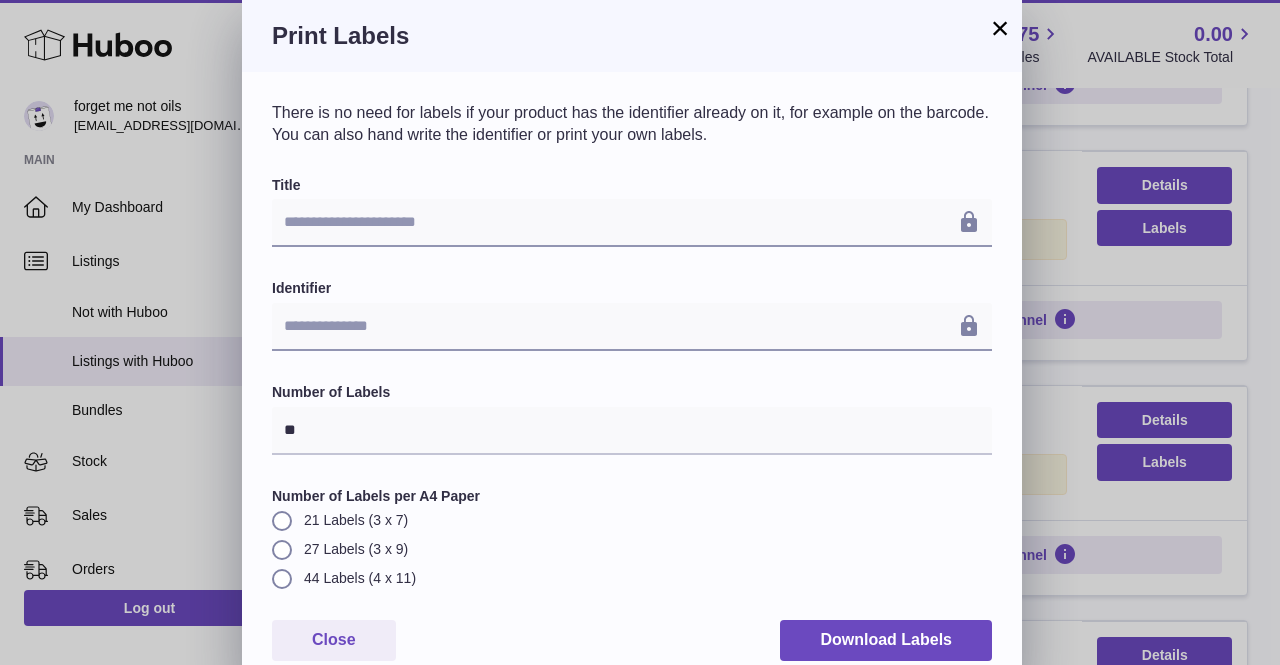 click on "×" at bounding box center [1000, 28] 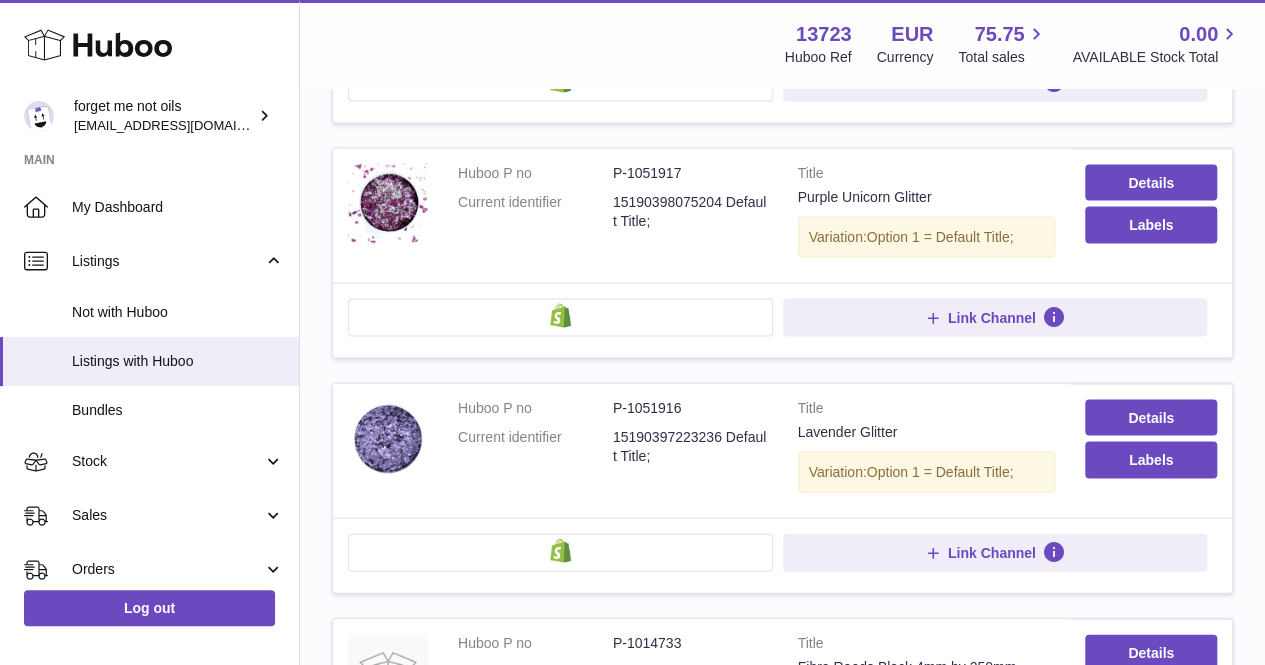 scroll, scrollTop: 1898, scrollLeft: 0, axis: vertical 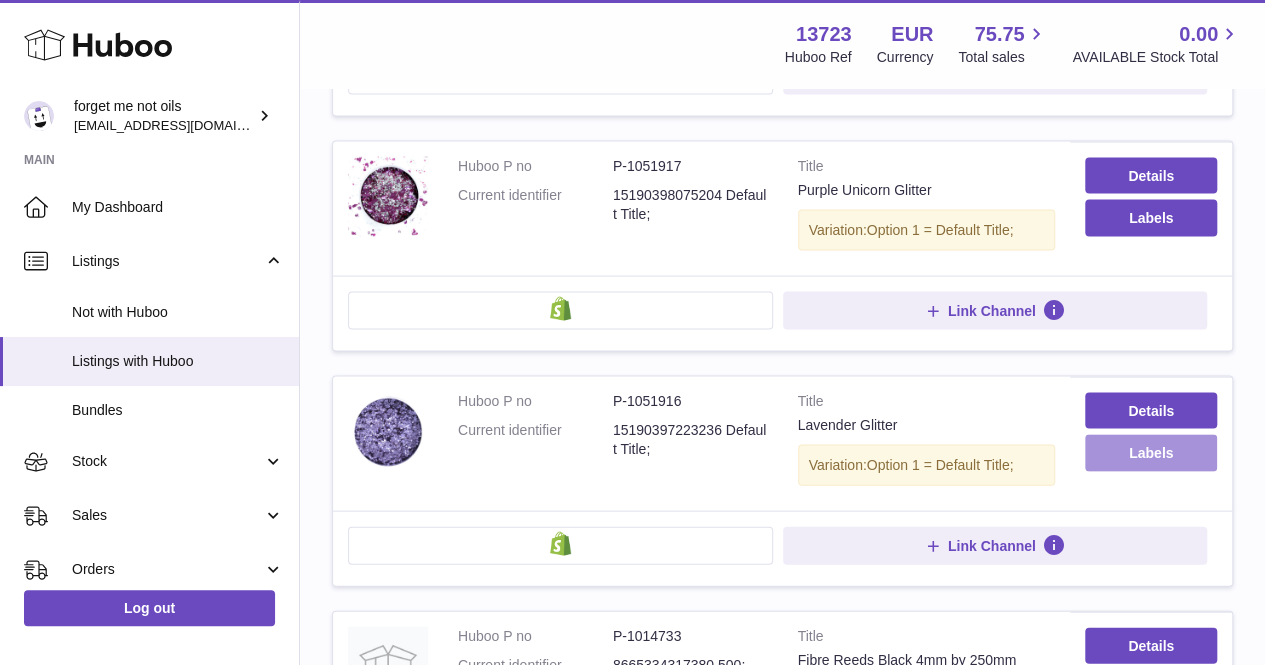 click on "Labels" at bounding box center (1151, 453) 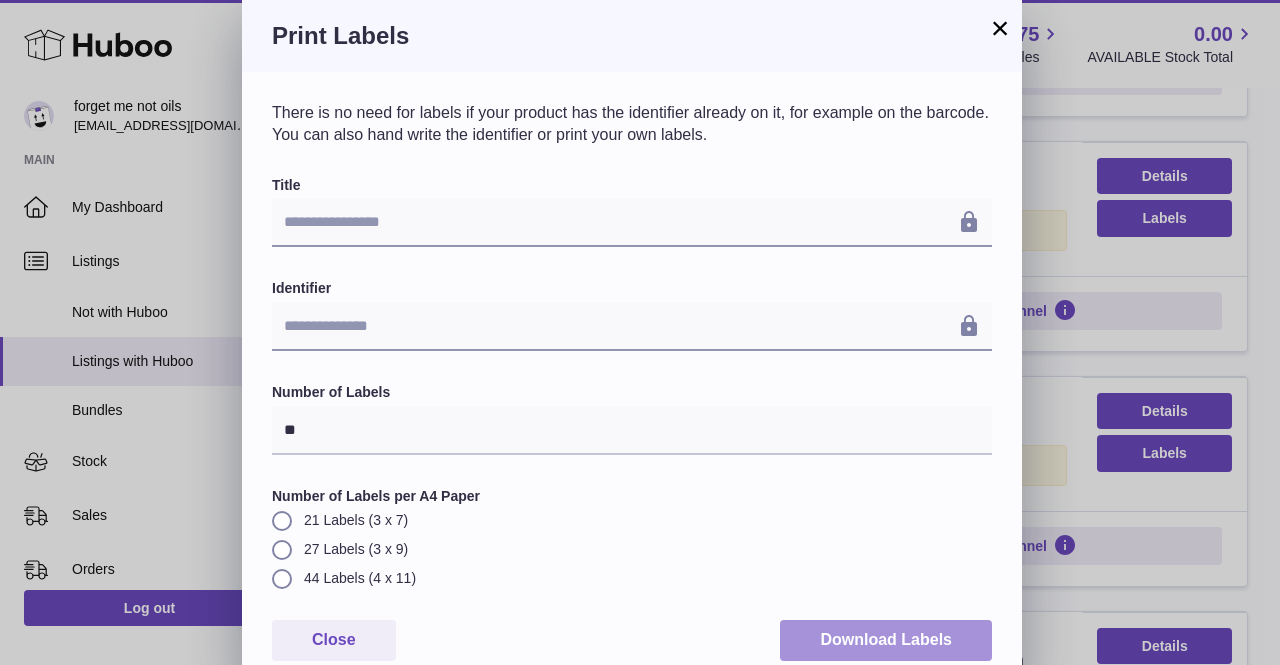click on "Download Labels" at bounding box center (886, 640) 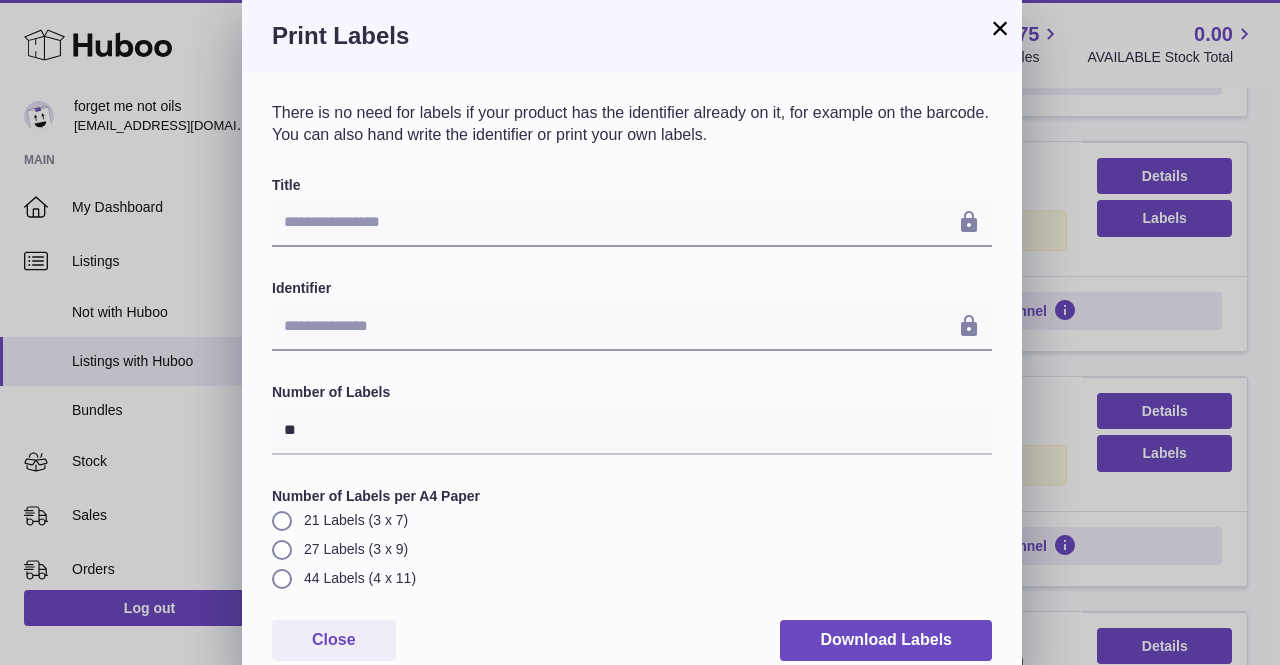 click on "×" at bounding box center [1000, 28] 